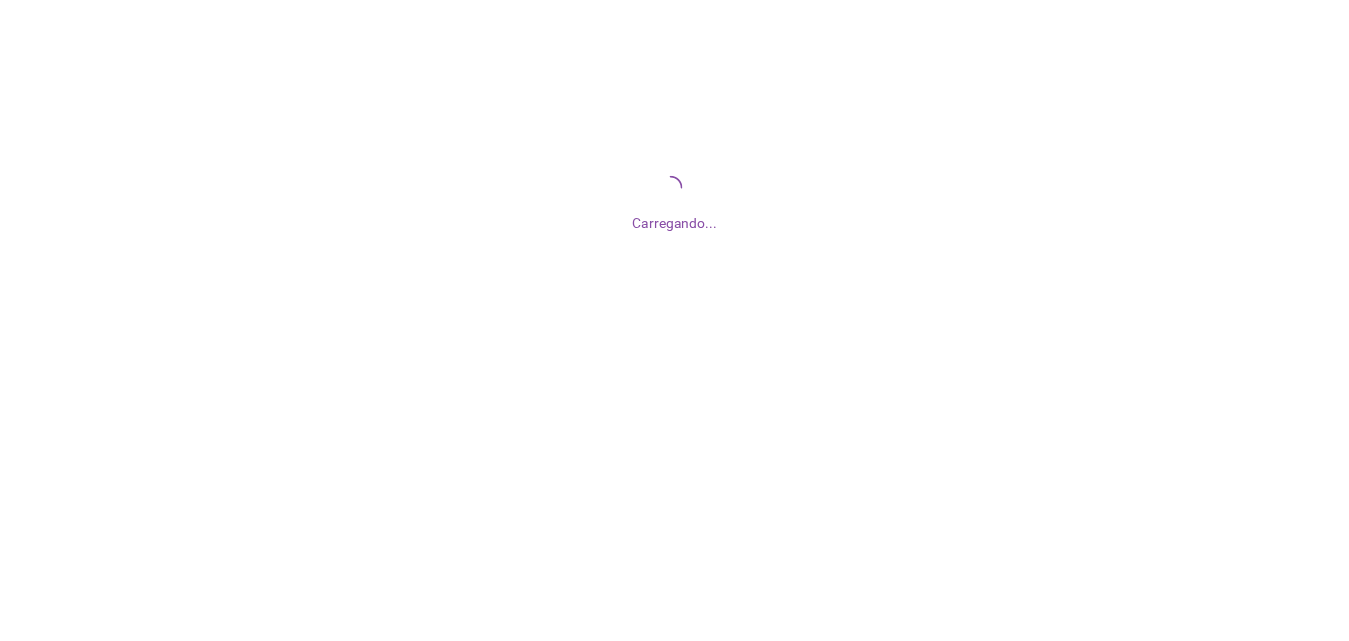 scroll, scrollTop: 0, scrollLeft: 0, axis: both 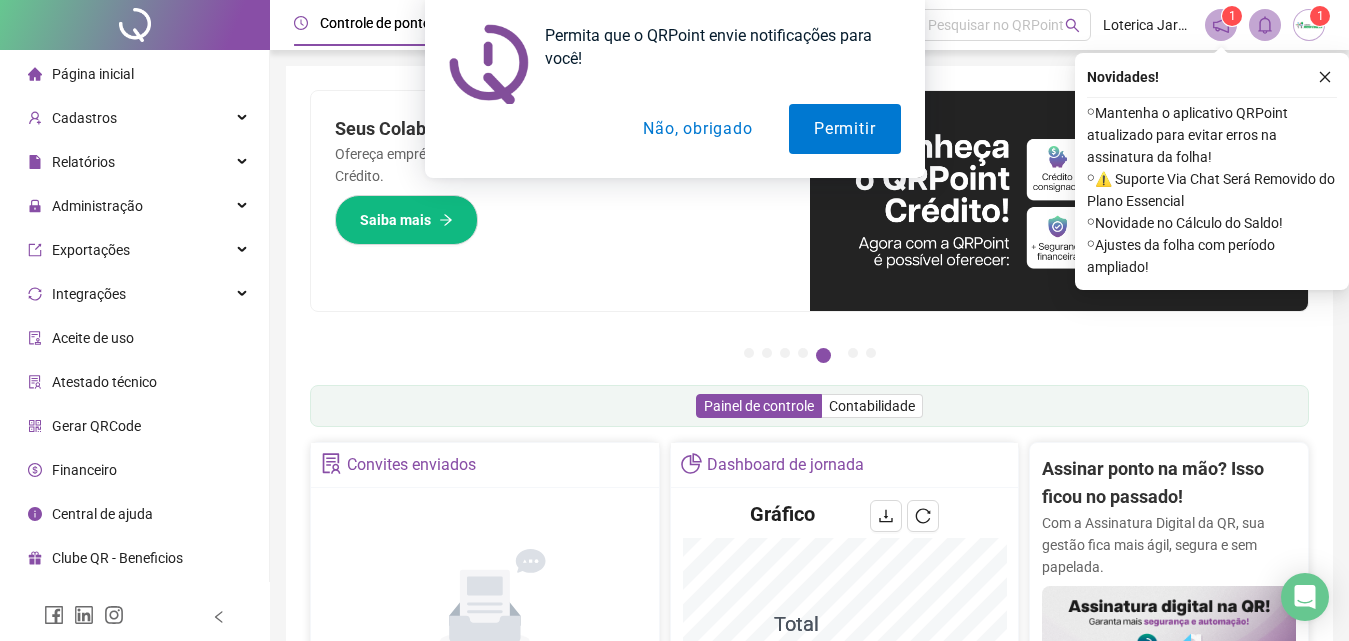 click on "Não, obrigado" at bounding box center [697, 129] 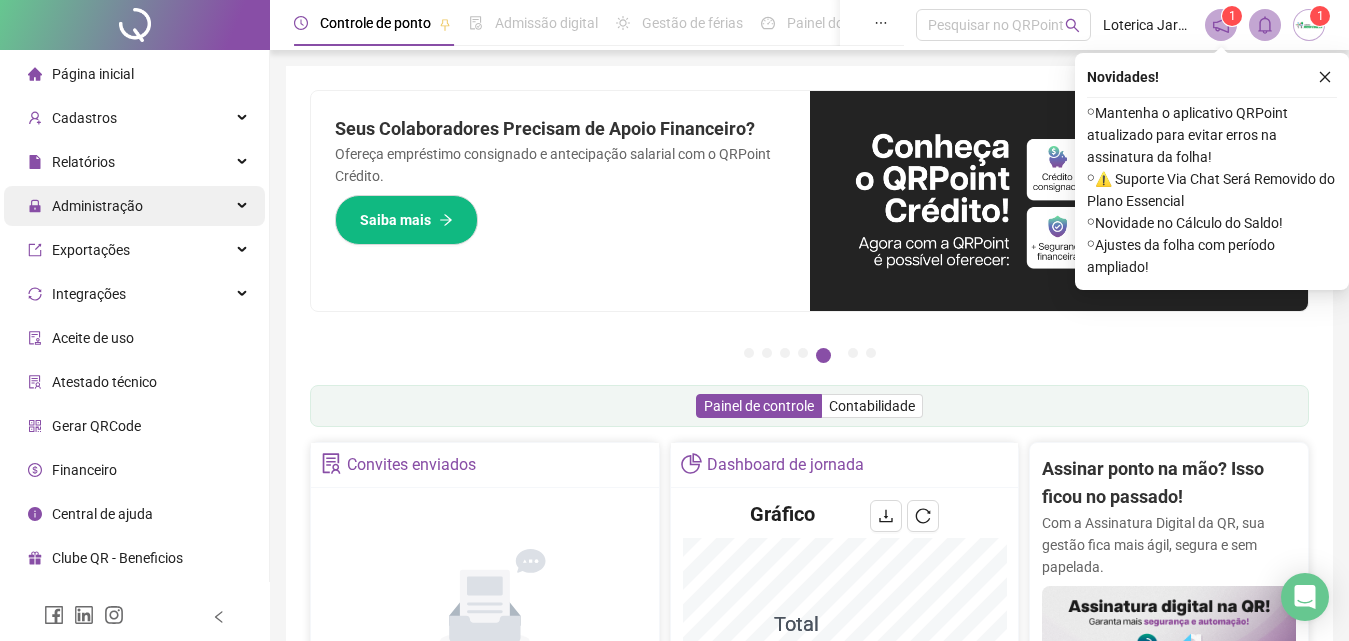 click on "Administração" at bounding box center (97, 206) 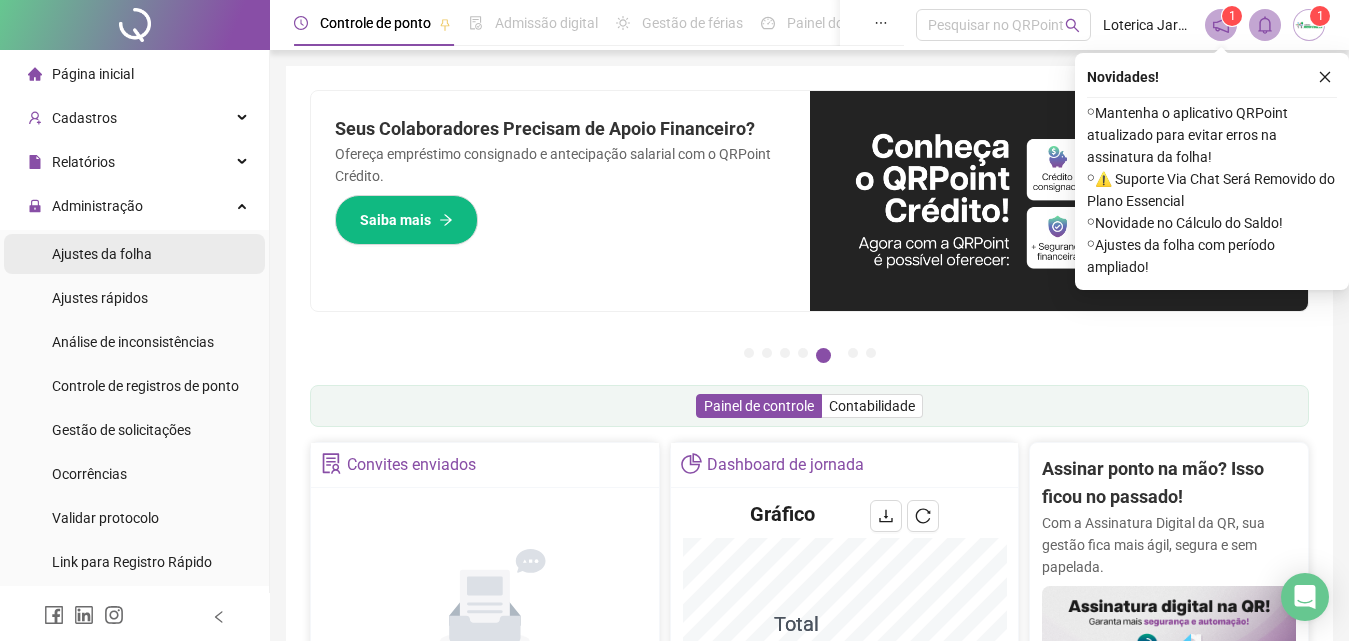click on "Ajustes da folha" at bounding box center [102, 254] 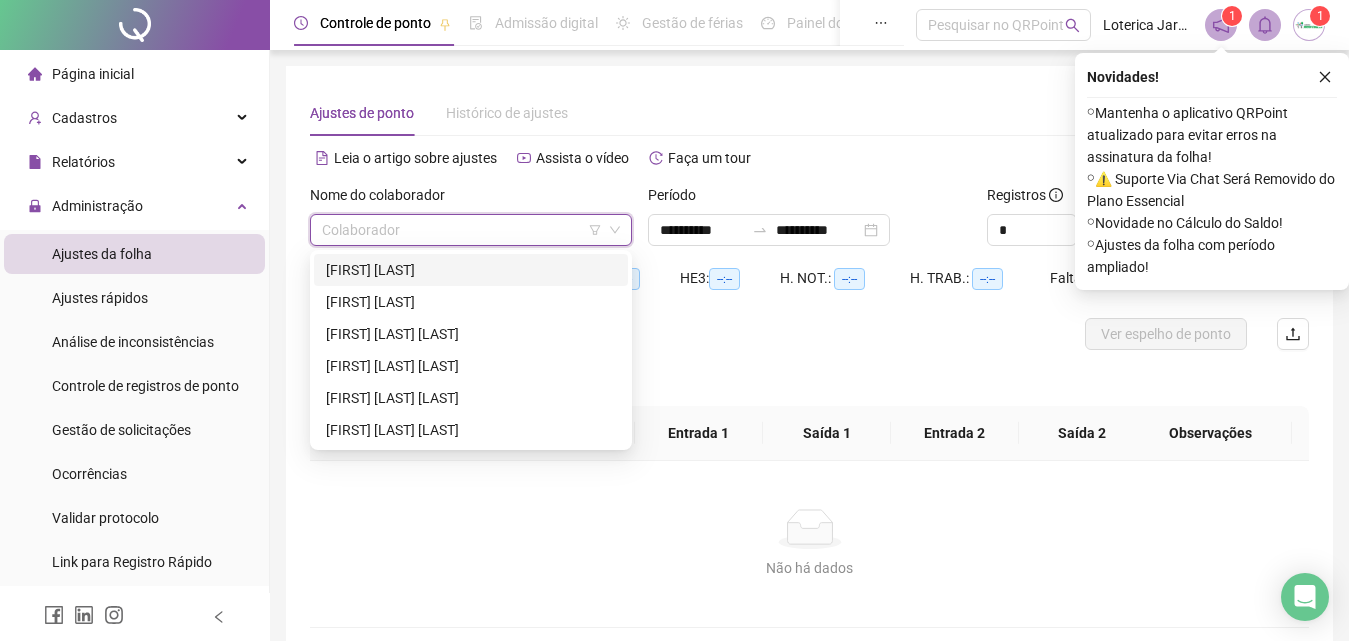 click at bounding box center [462, 230] 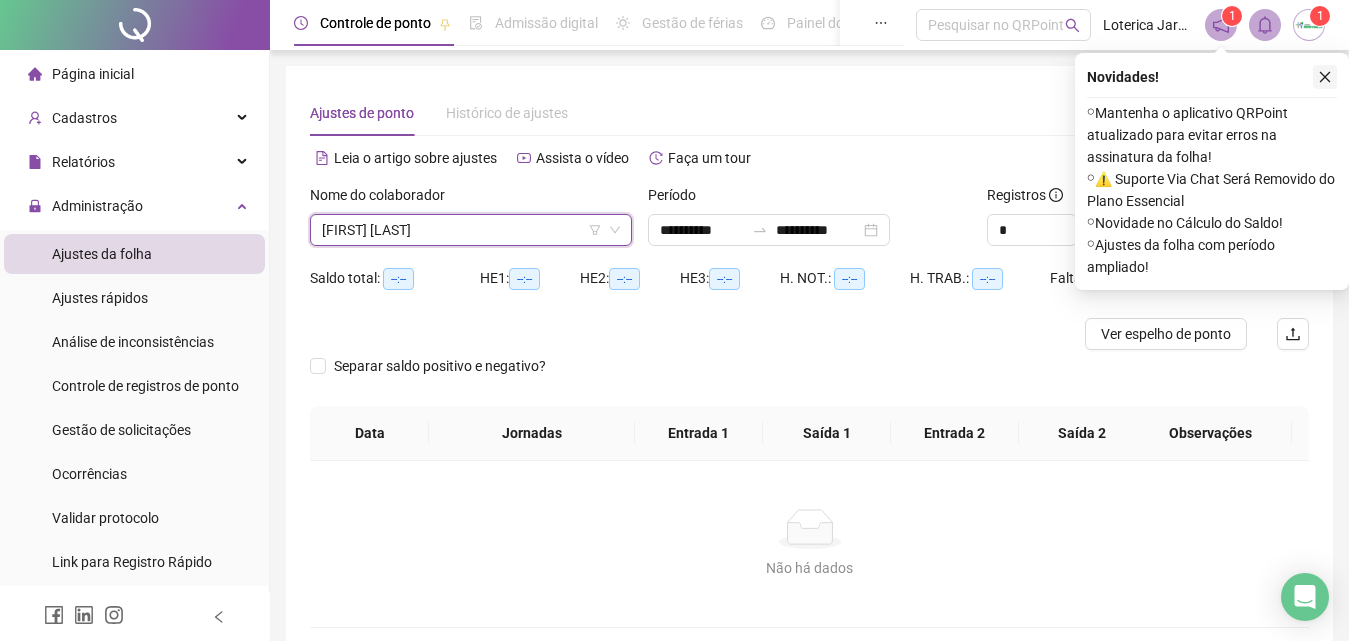 click at bounding box center [1325, 77] 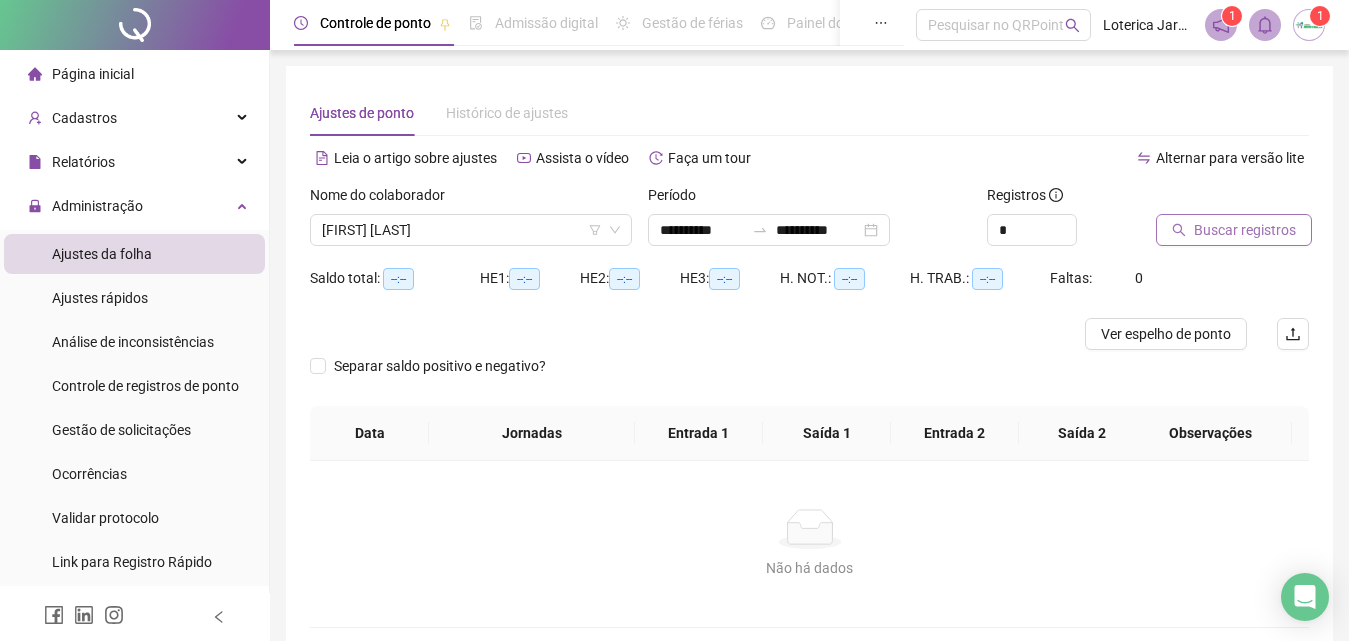 click on "Buscar registros" at bounding box center (1245, 230) 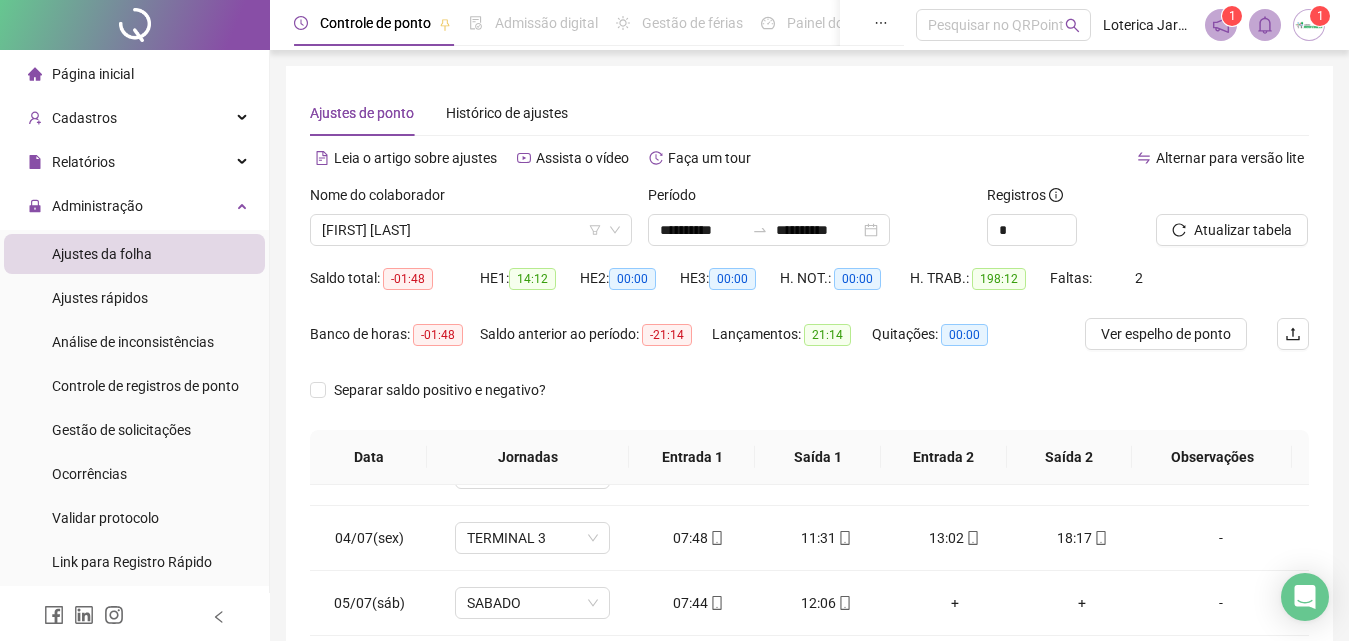 scroll, scrollTop: 200, scrollLeft: 0, axis: vertical 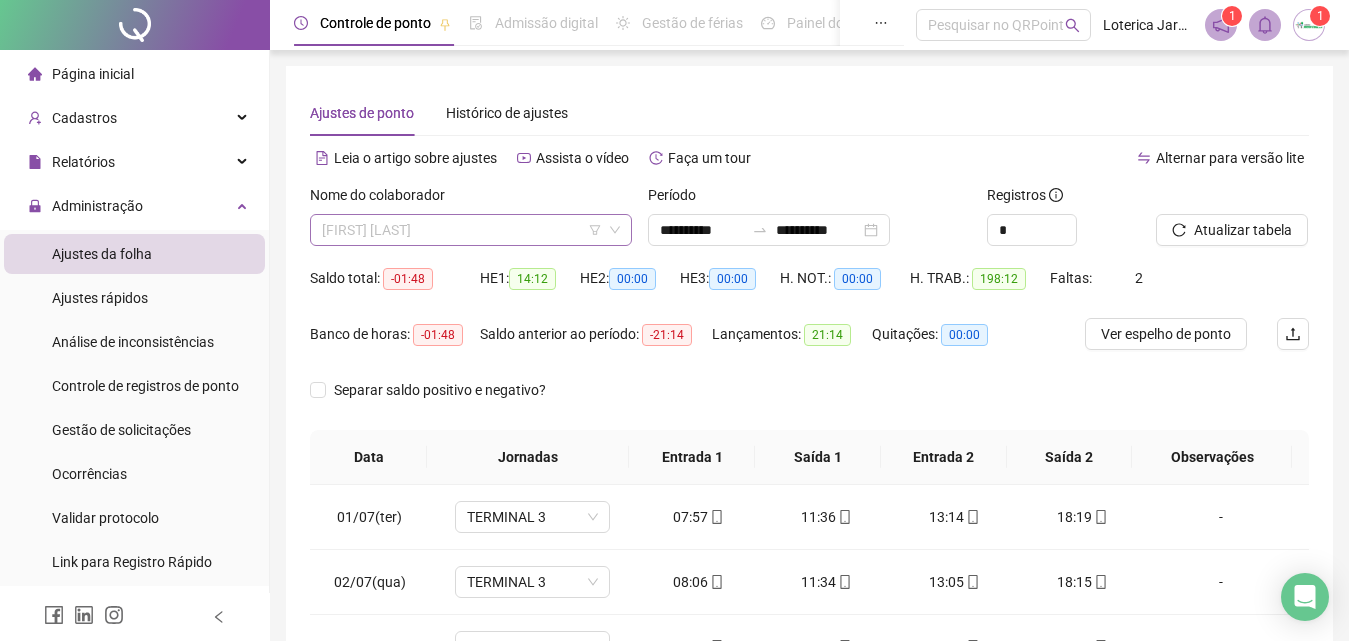 click on "[FIRST] [LAST]" at bounding box center [471, 230] 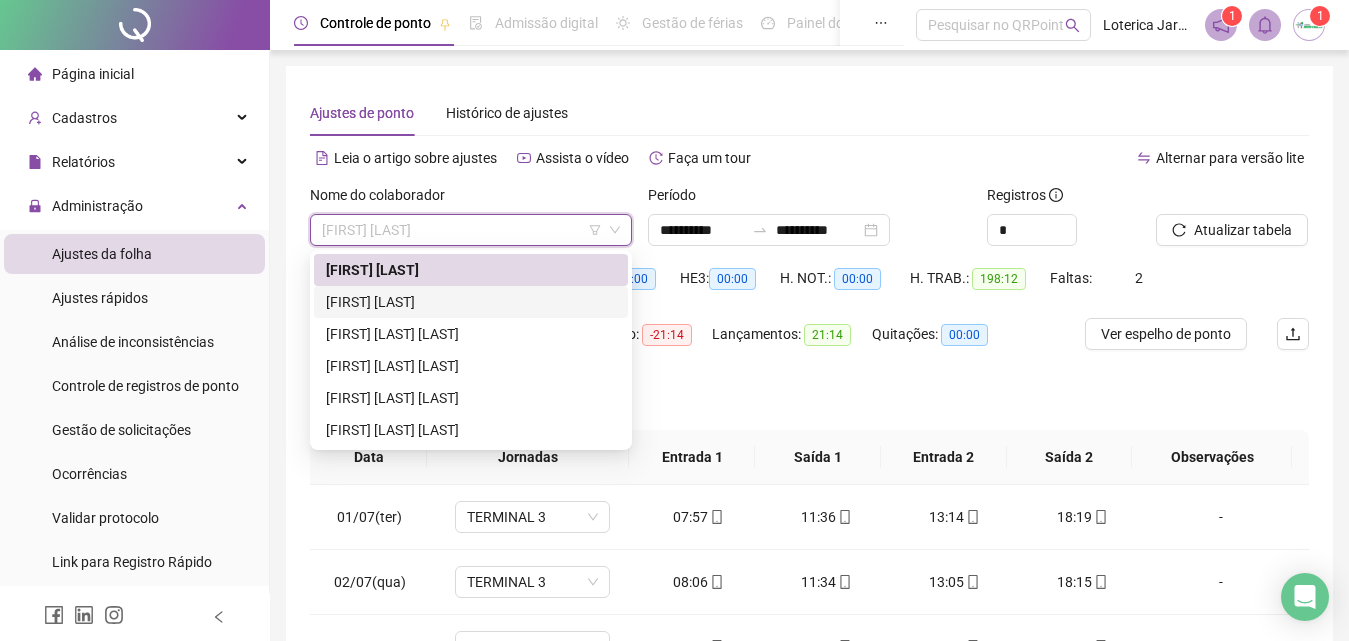 click on "[FIRST] [LAST]" at bounding box center [471, 302] 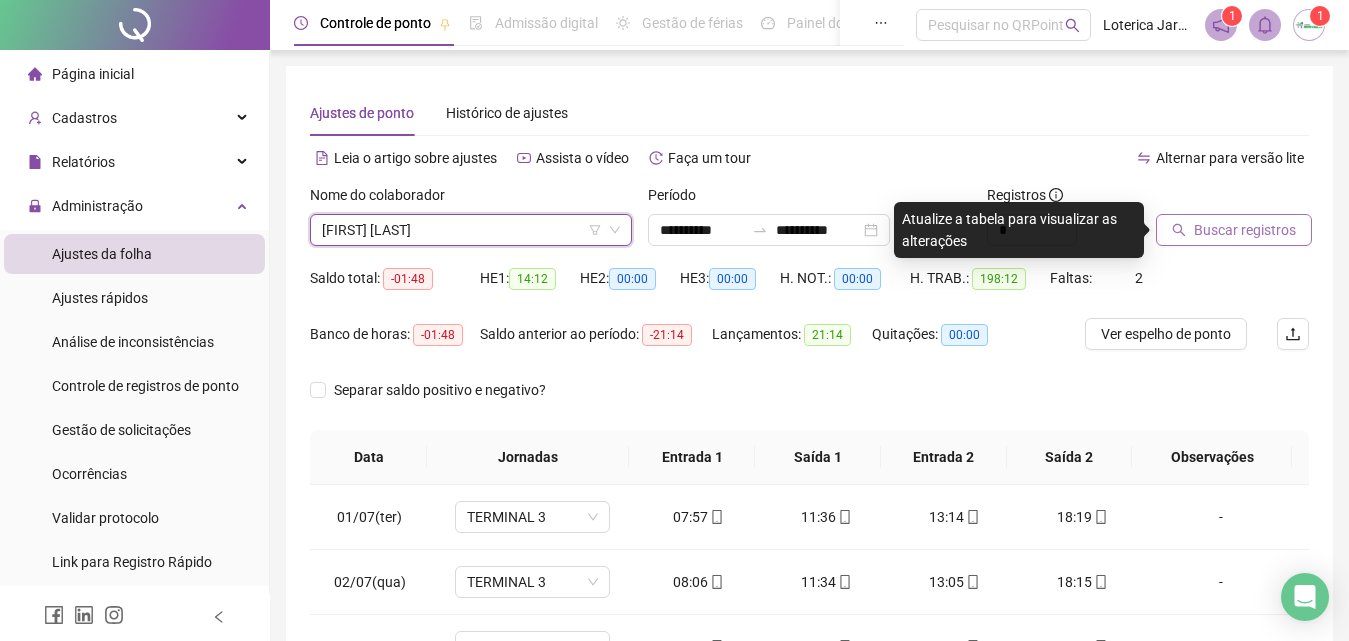click on "Buscar registros" at bounding box center (1234, 230) 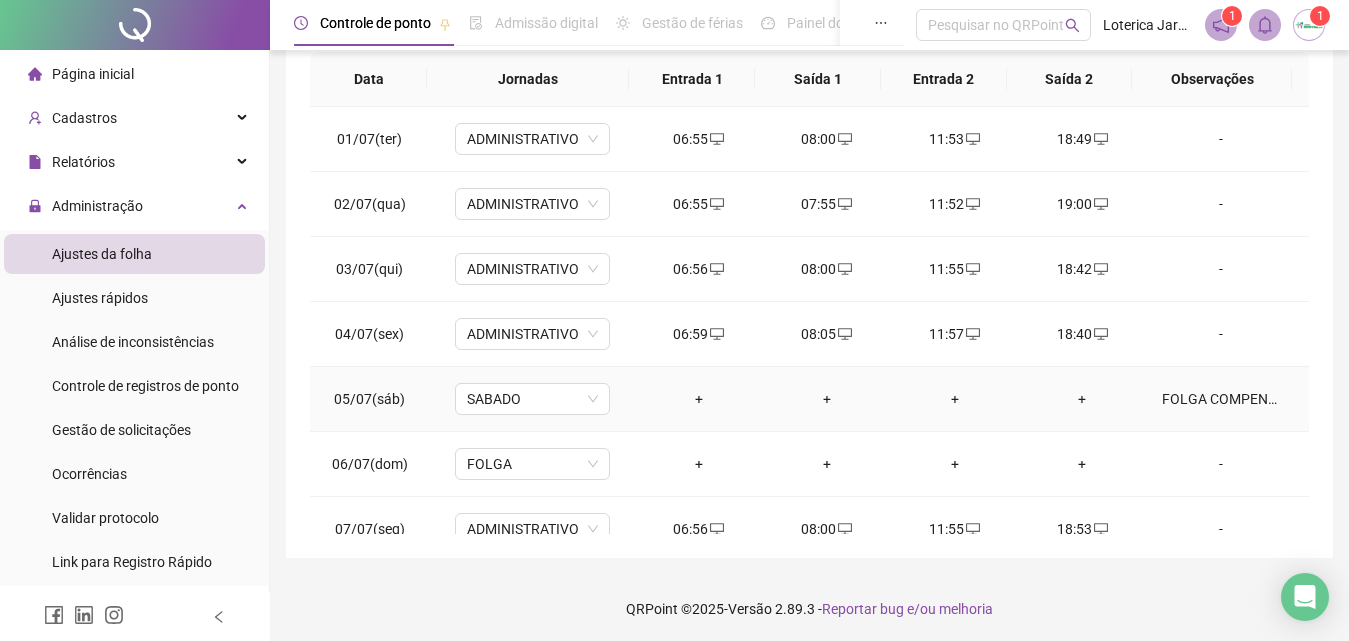 scroll, scrollTop: 381, scrollLeft: 0, axis: vertical 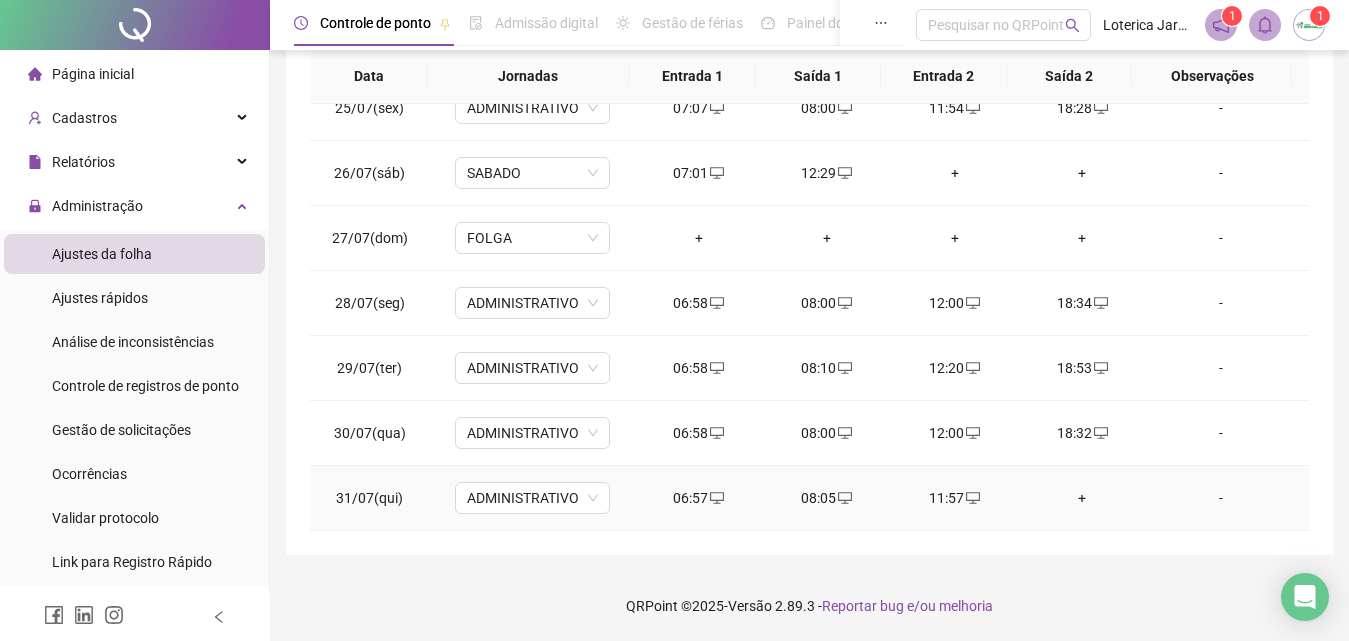 click on "+" at bounding box center (1083, 498) 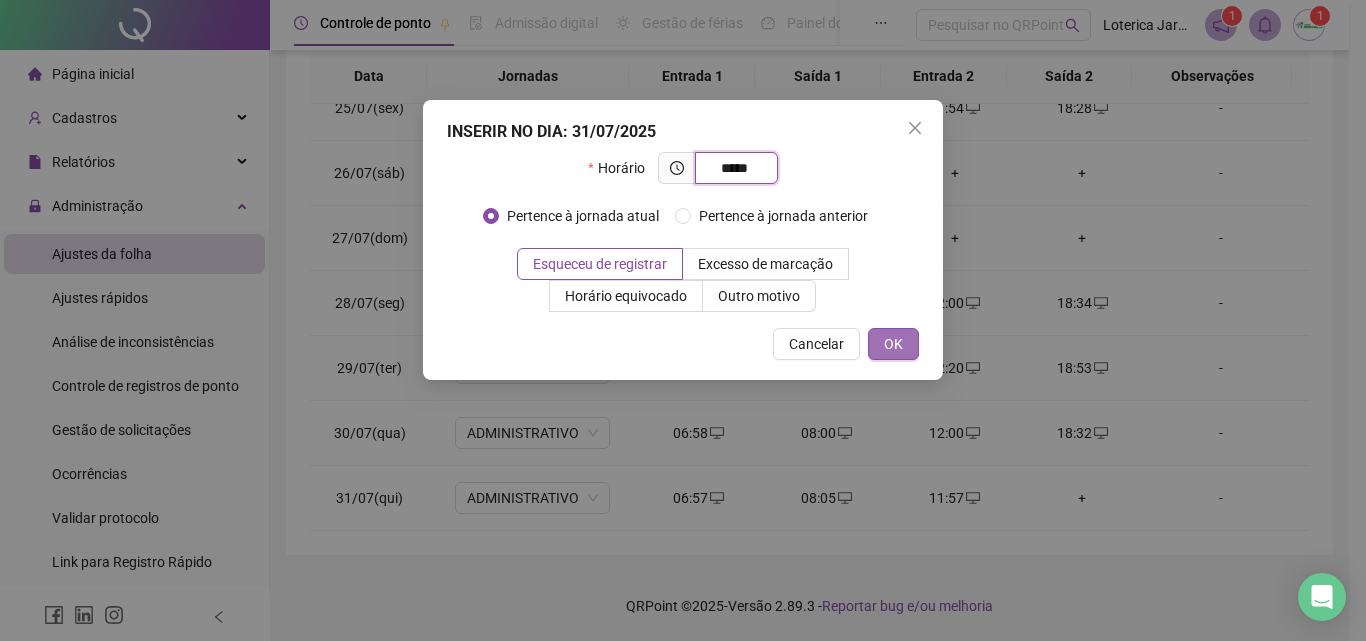 type on "*****" 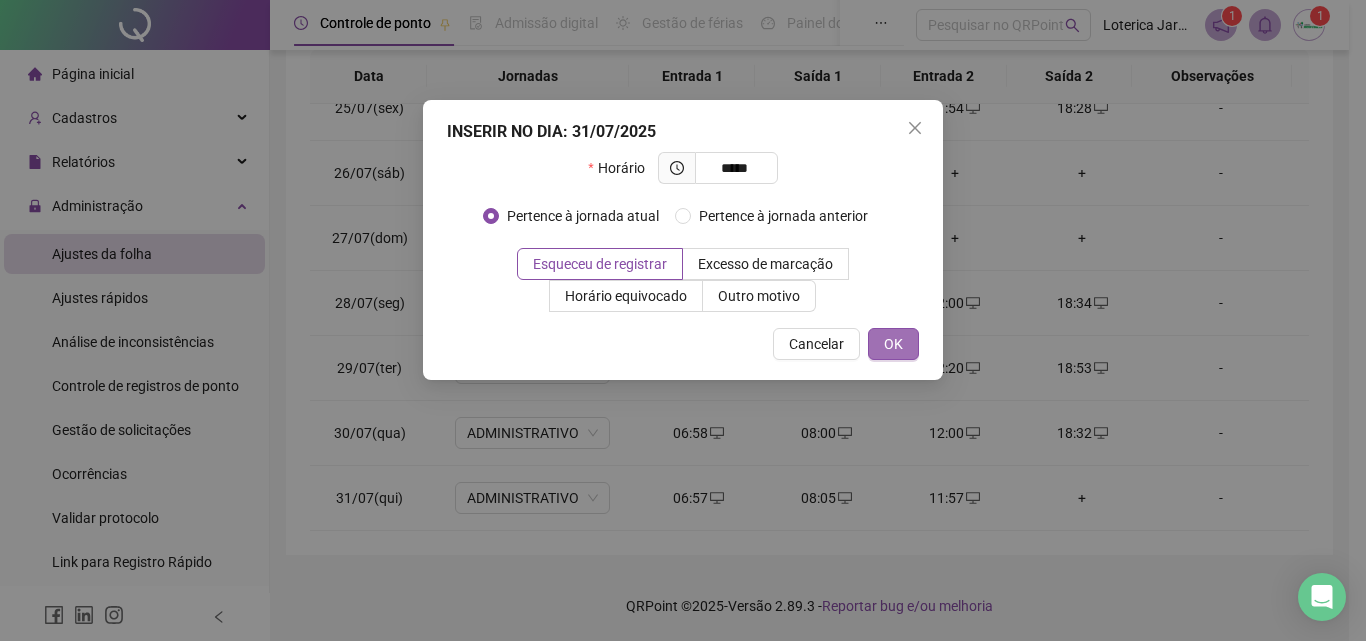 click on "OK" at bounding box center (893, 344) 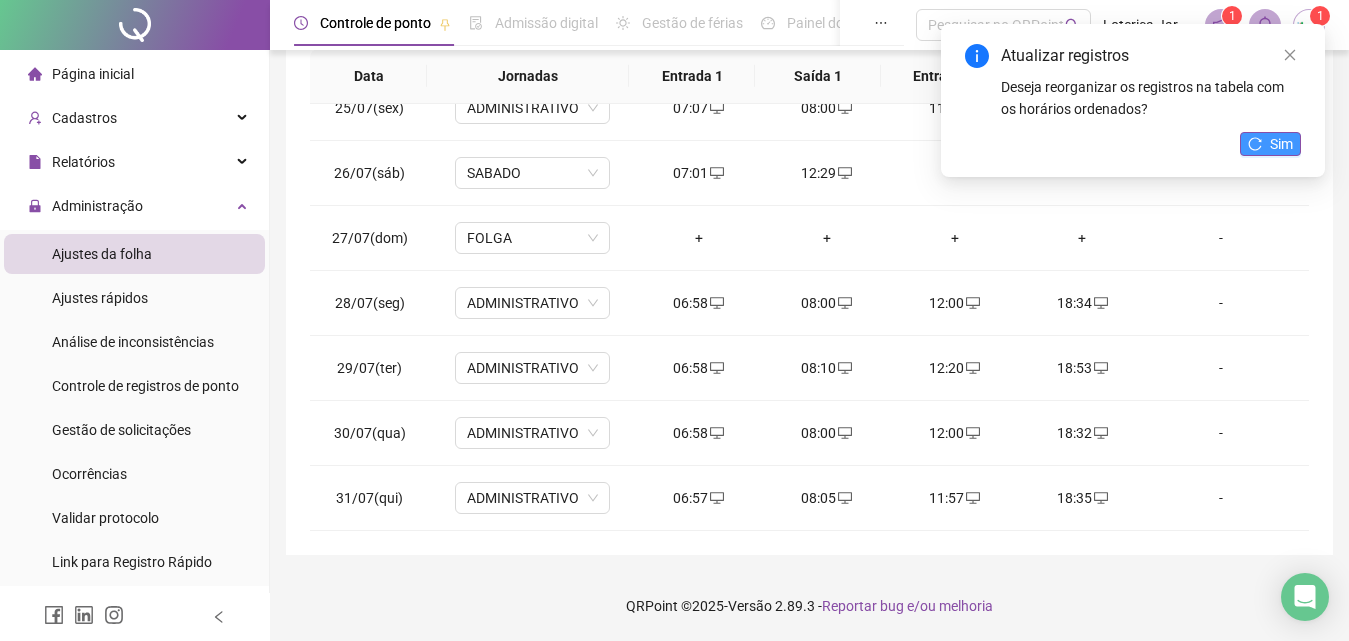 click 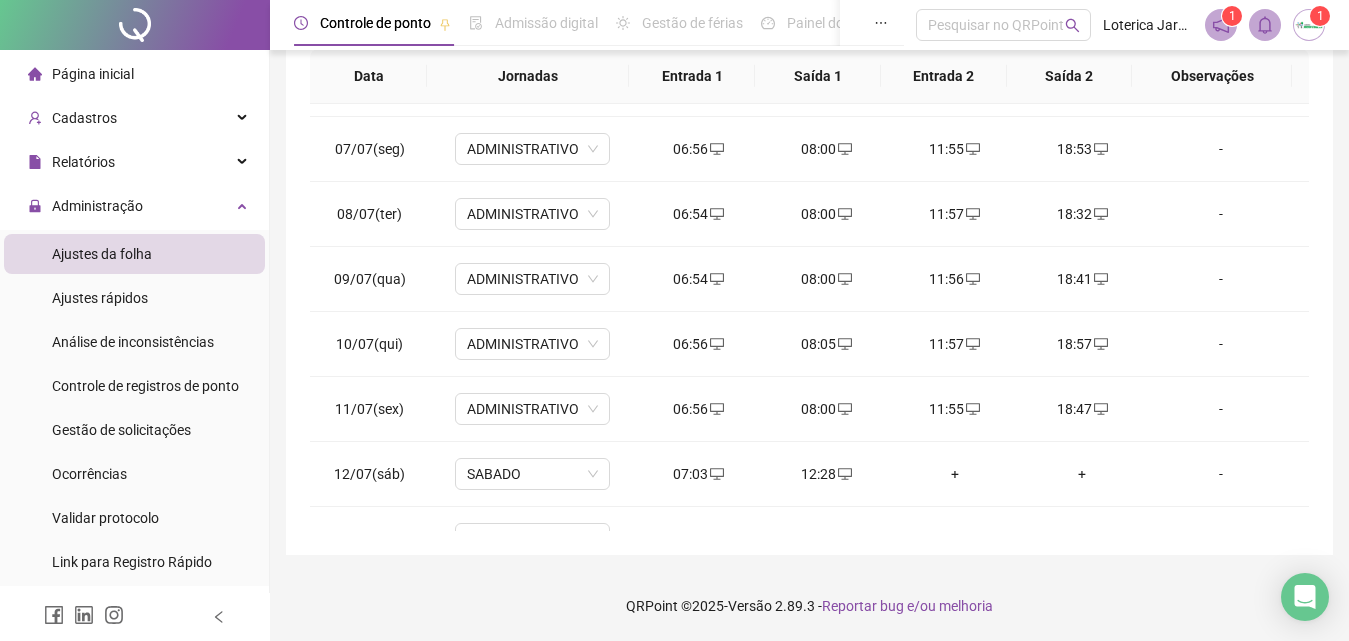 scroll, scrollTop: 0, scrollLeft: 0, axis: both 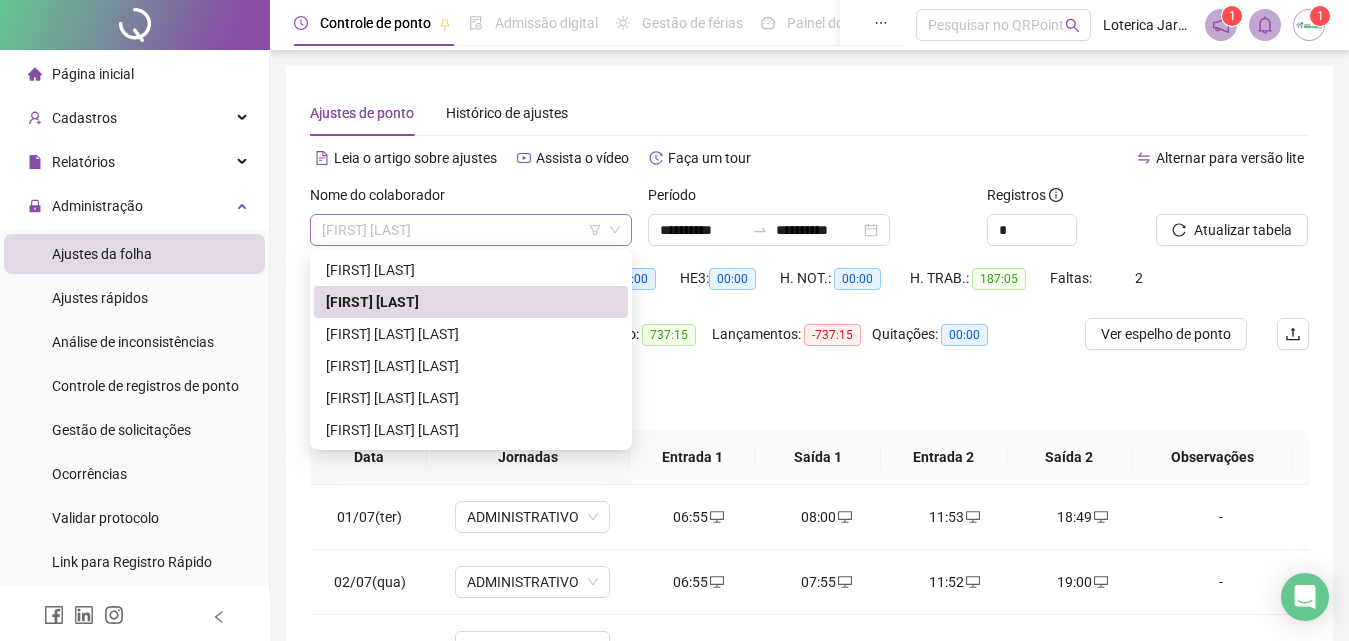 click on "[FIRST] [LAST]" at bounding box center (471, 230) 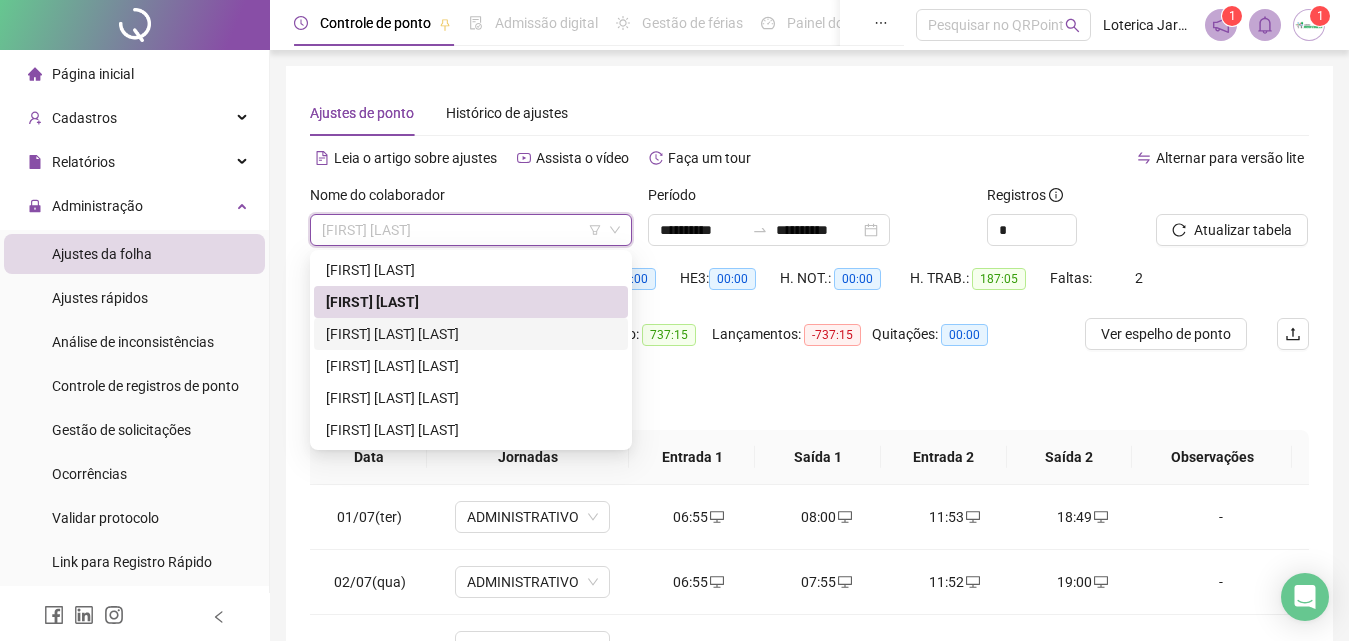 click on "[FIRST] [LAST] [LAST]" at bounding box center [471, 334] 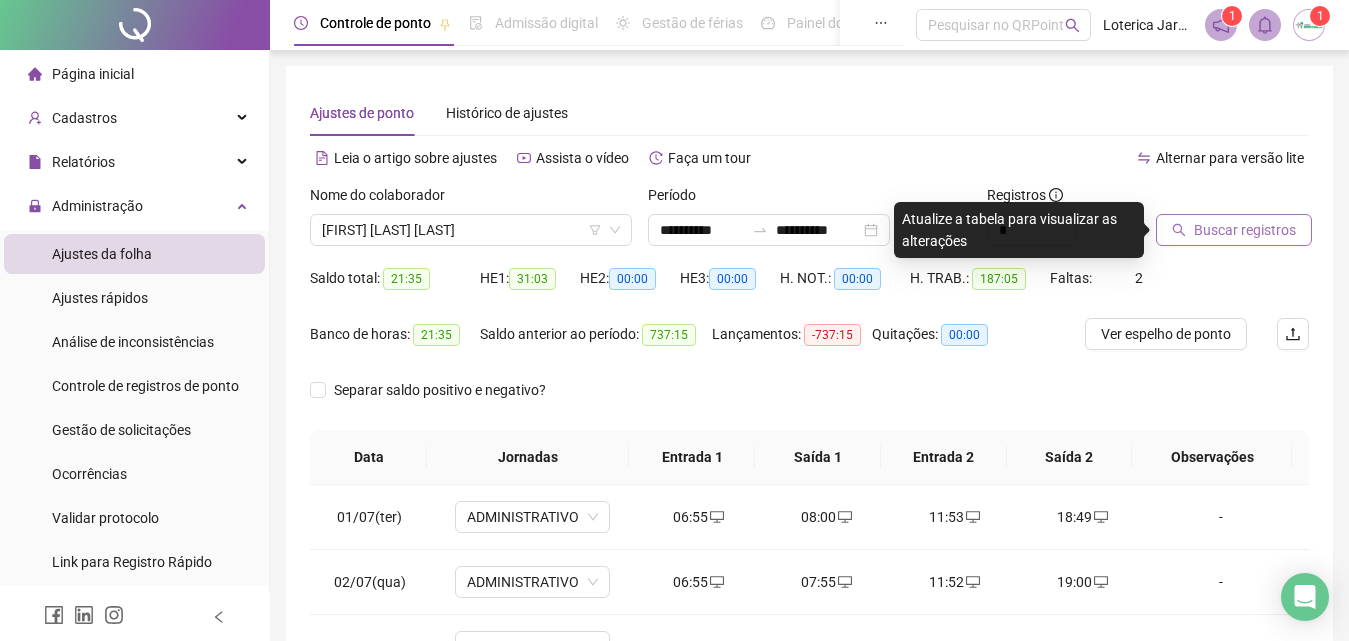 click on "Buscar registros" at bounding box center (1245, 230) 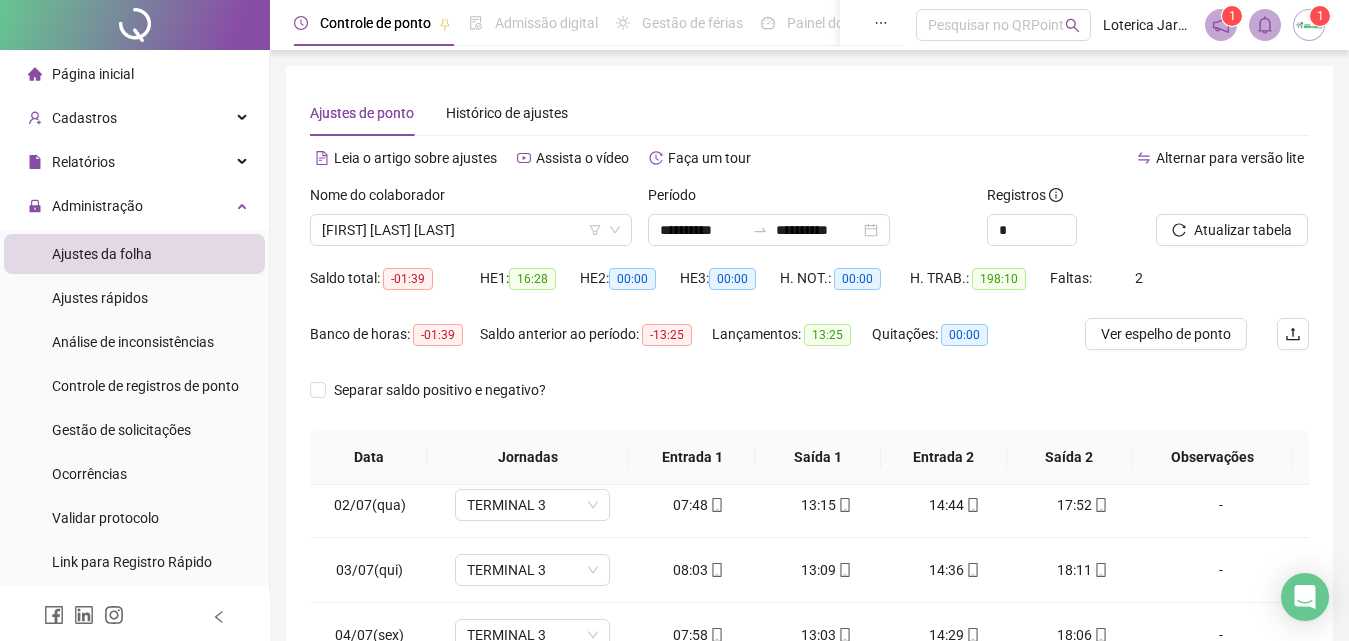 scroll, scrollTop: 200, scrollLeft: 0, axis: vertical 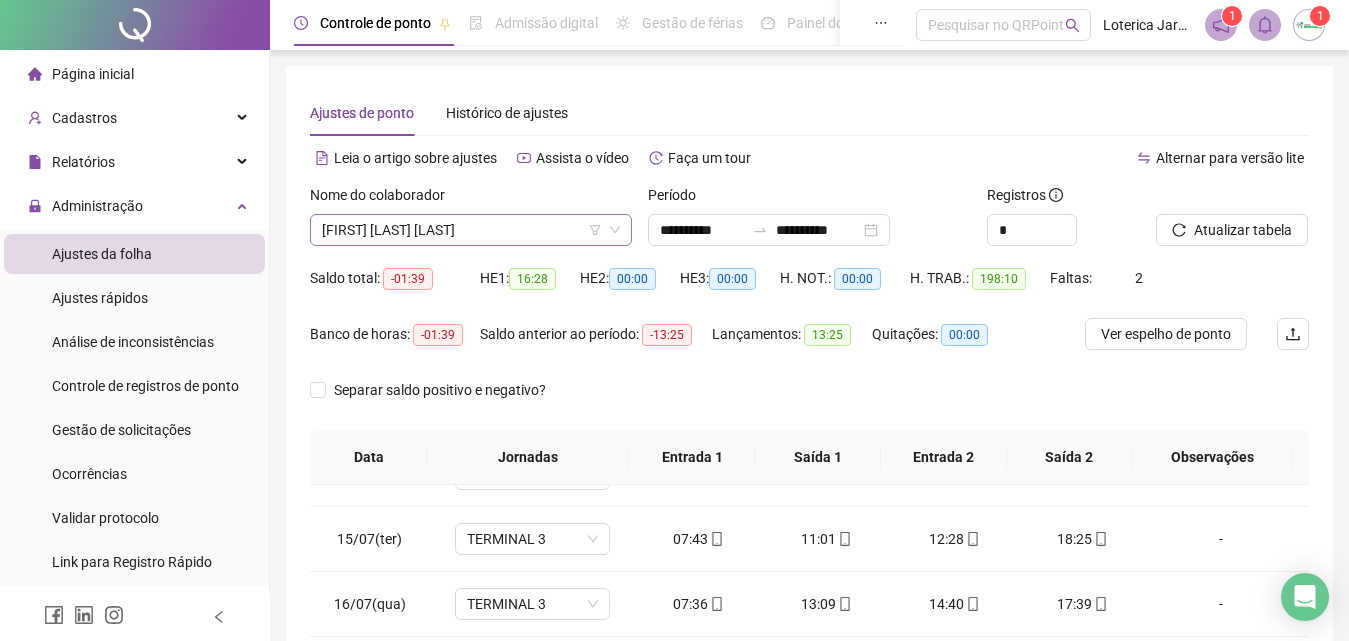 click on "[FIRST] [LAST] [LAST]" at bounding box center [471, 230] 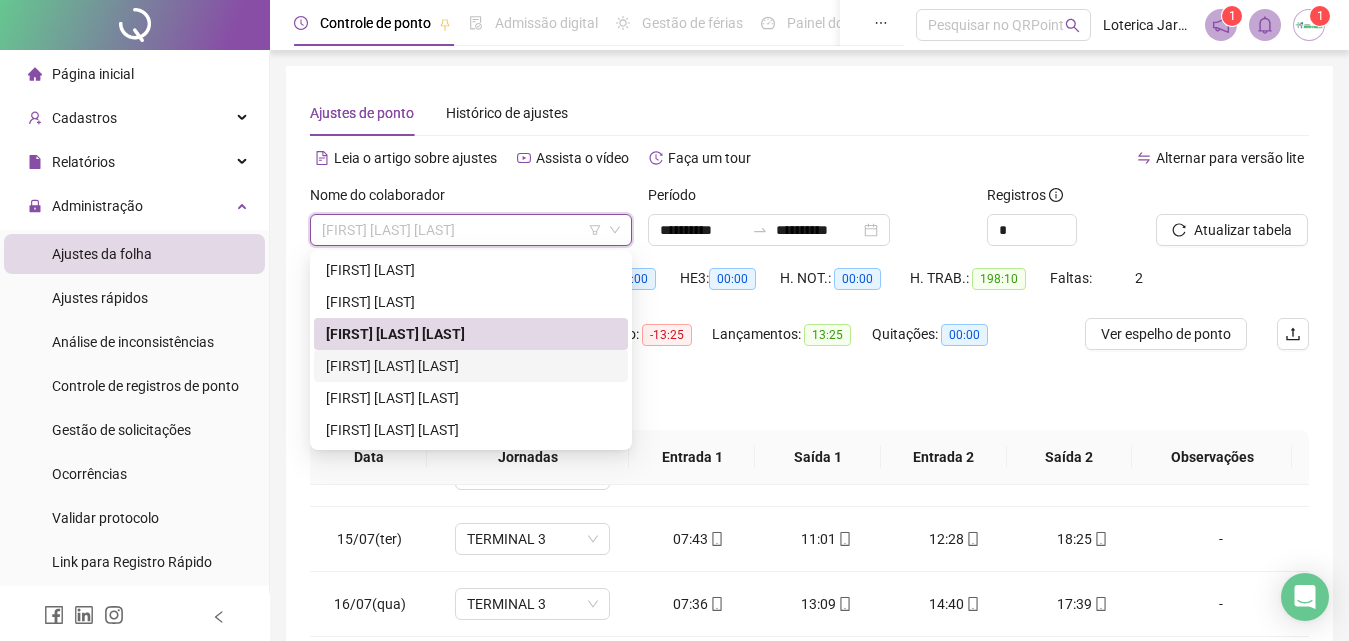 click on "[FIRST] [LAST] [LAST]" at bounding box center (471, 366) 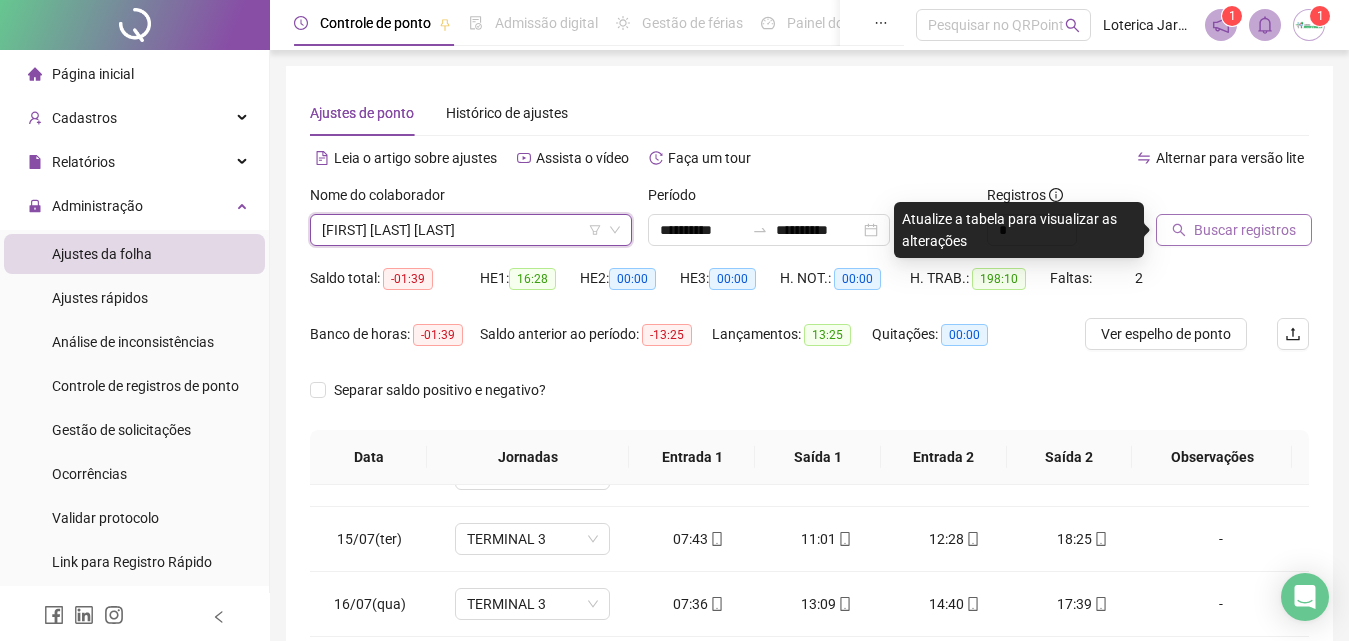 click on "Buscar registros" at bounding box center (1245, 230) 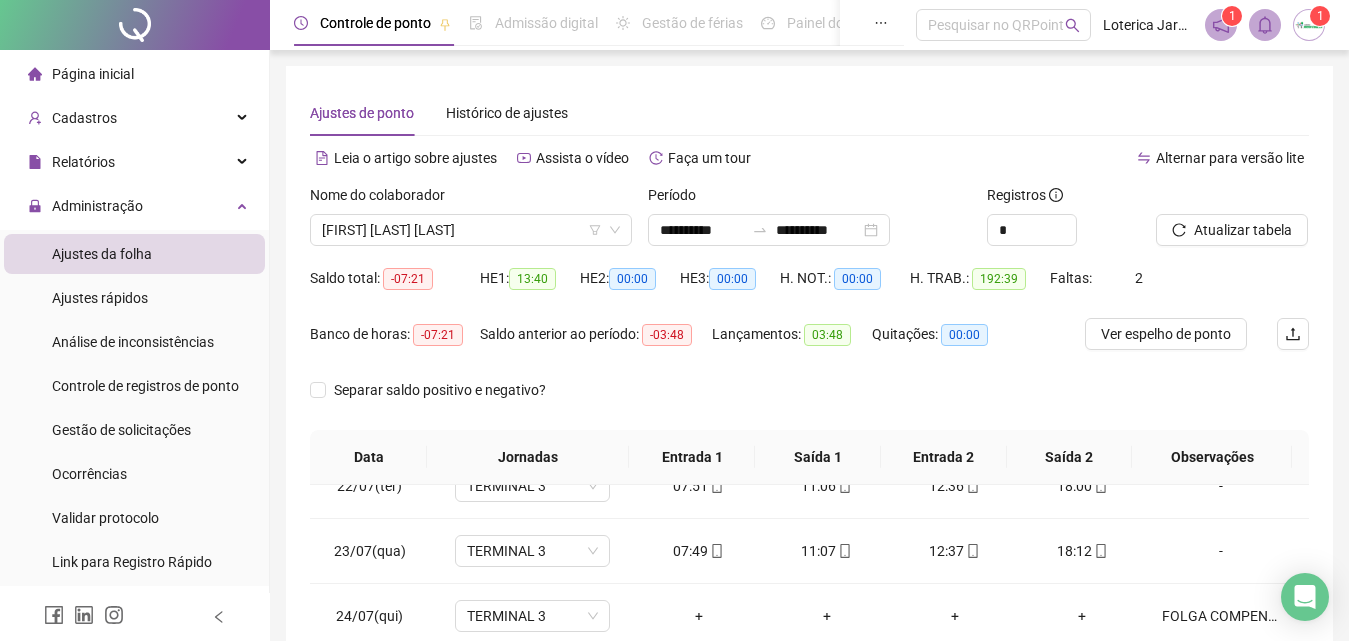 scroll, scrollTop: 1400, scrollLeft: 0, axis: vertical 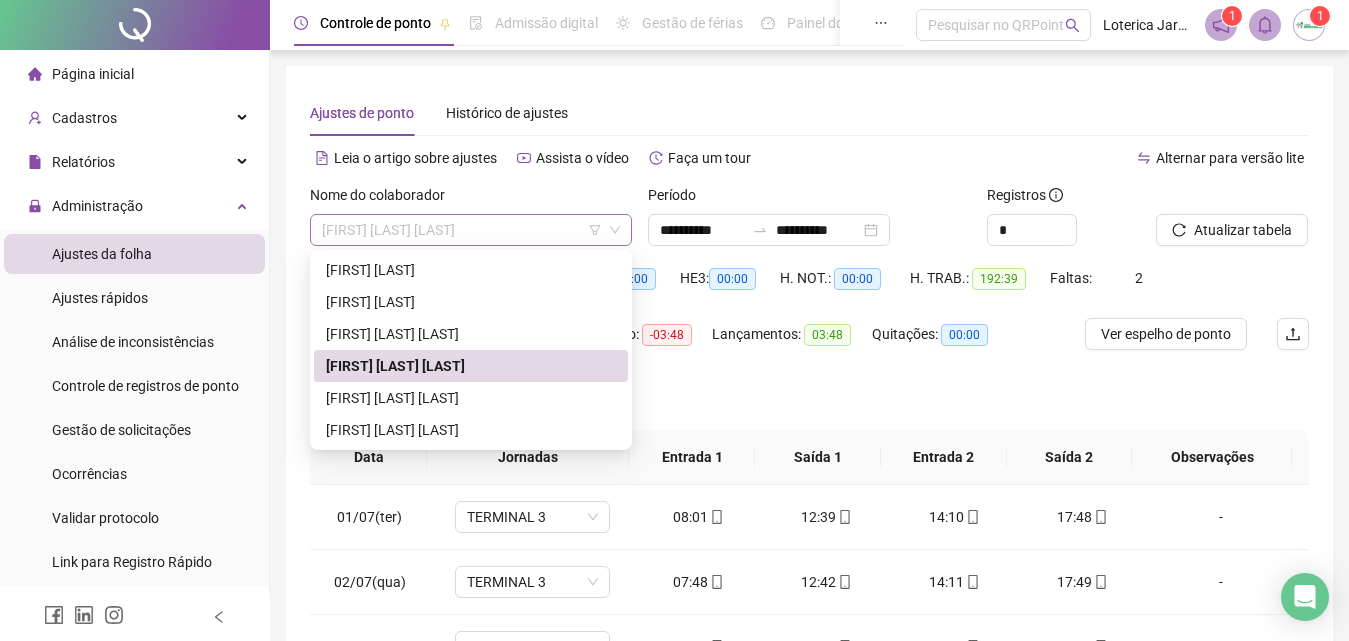 click on "[FIRST] [LAST] [LAST]" at bounding box center [471, 230] 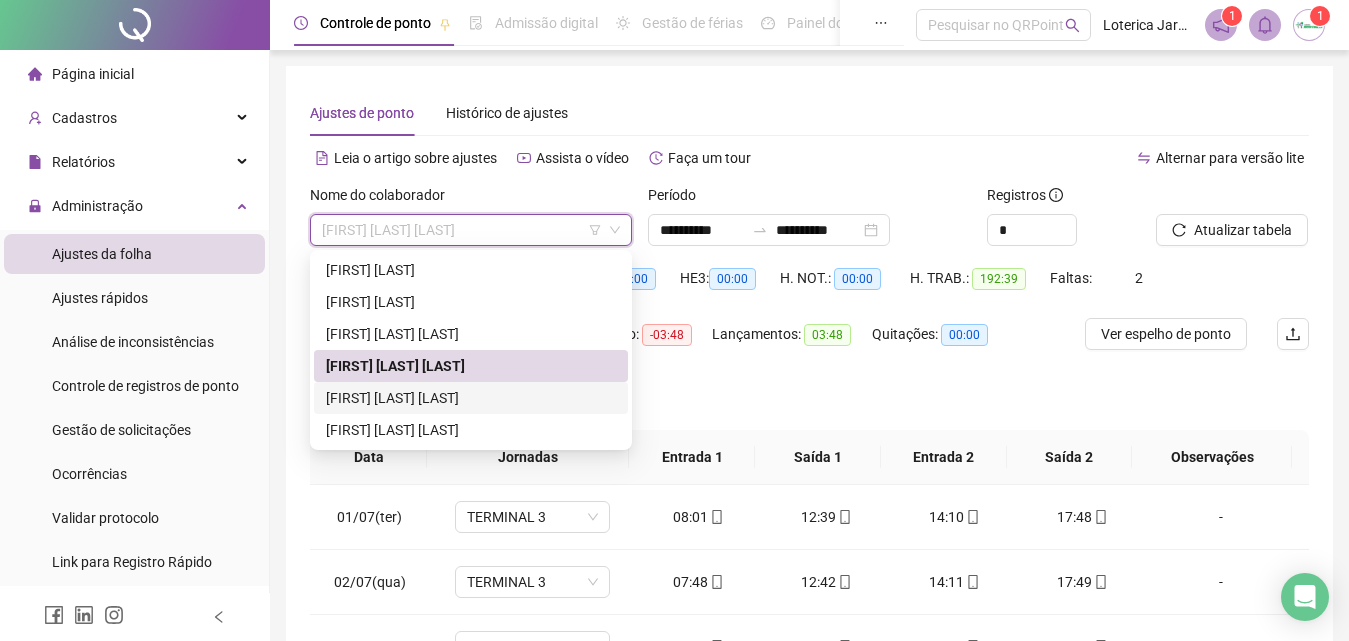click on "[FIRST] [LAST] [LAST]" at bounding box center [471, 398] 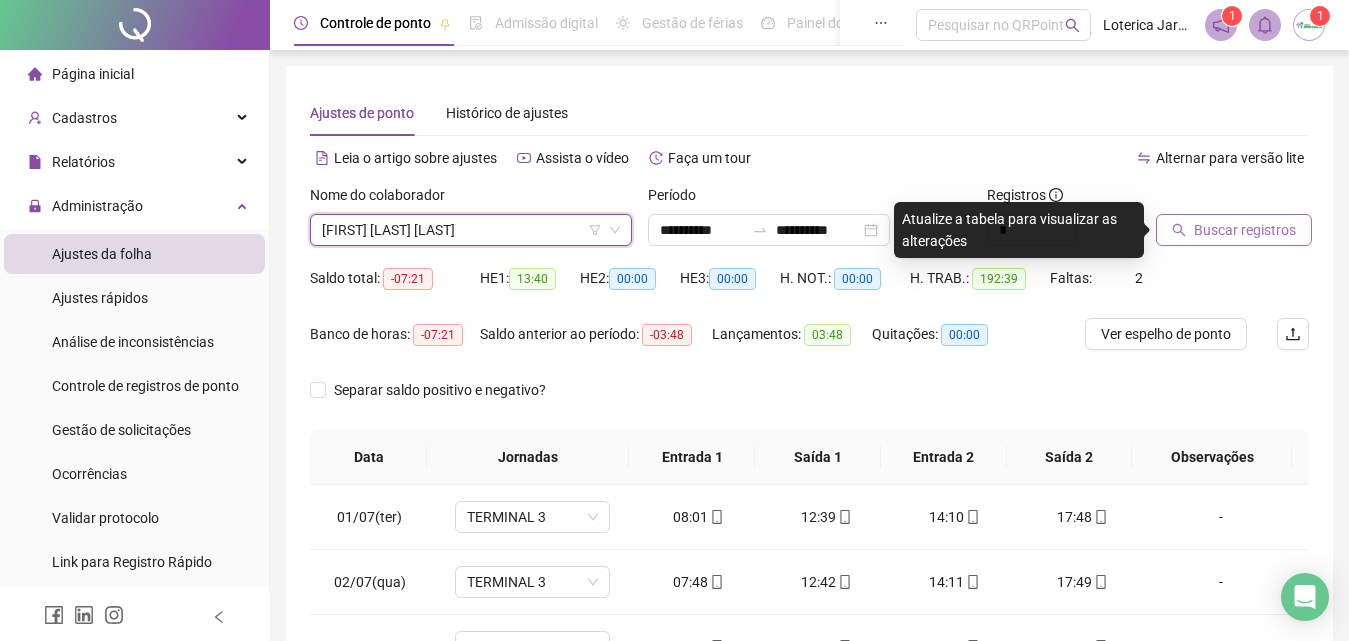 click on "Buscar registros" at bounding box center [1234, 230] 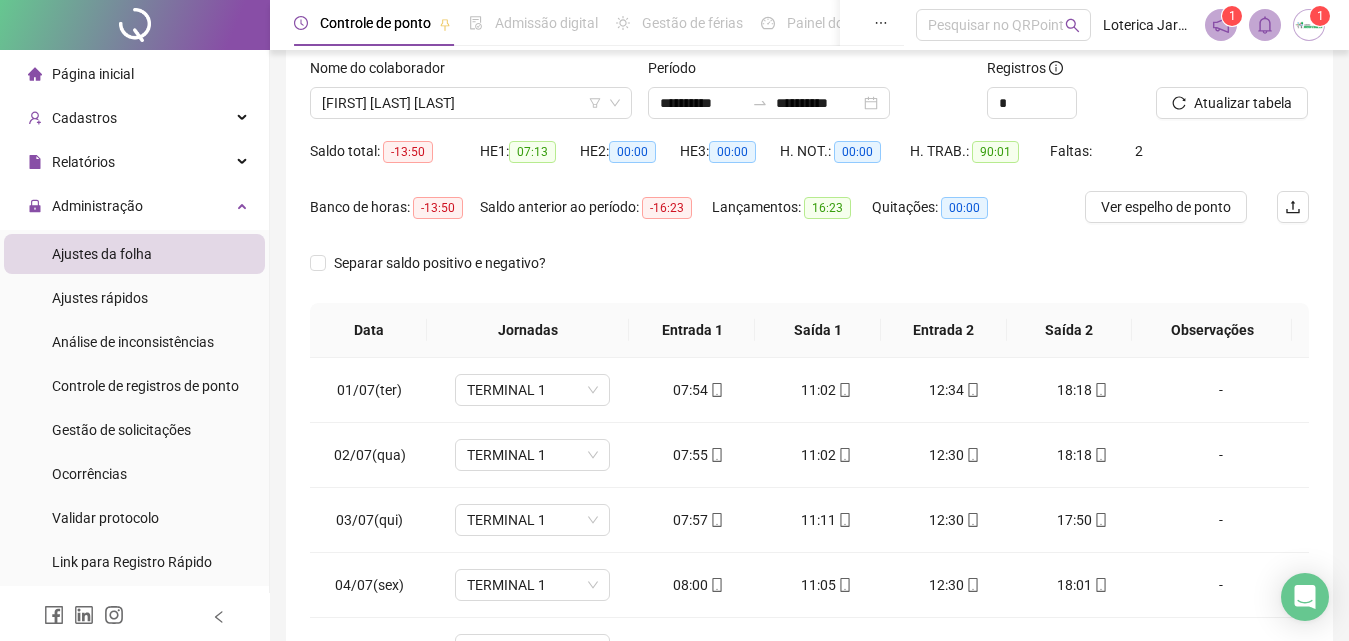 scroll 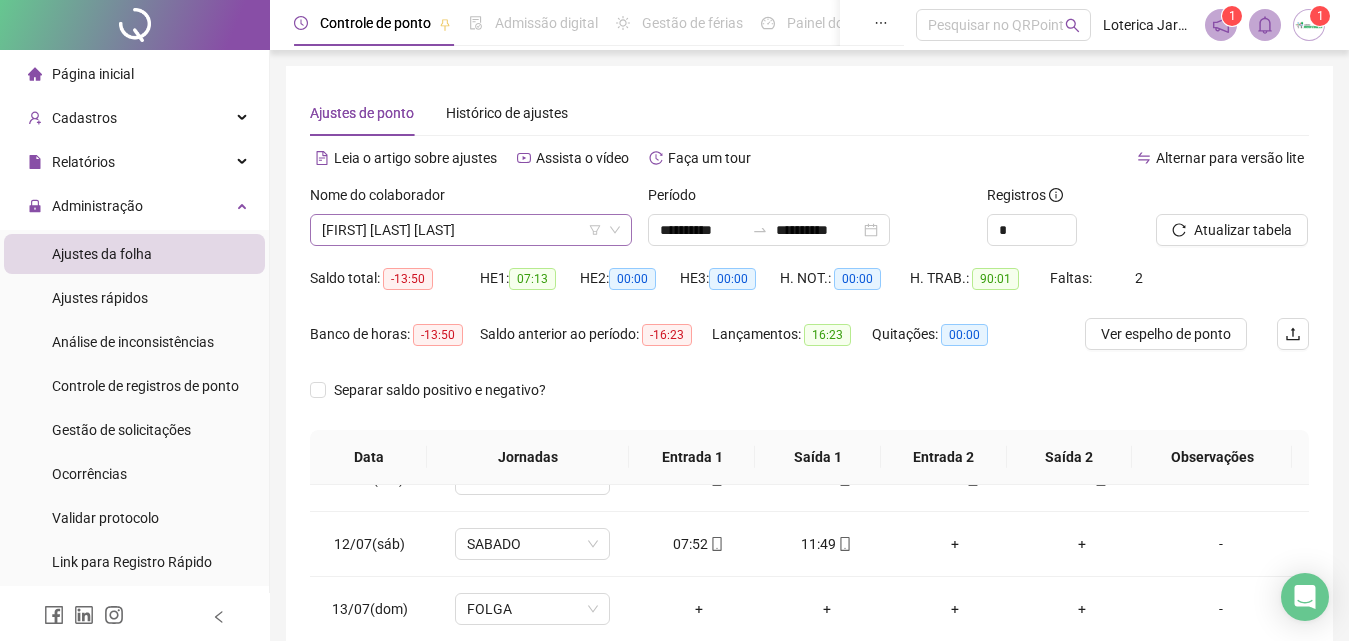 click on "[FIRST] [LAST] [LAST]" at bounding box center (471, 230) 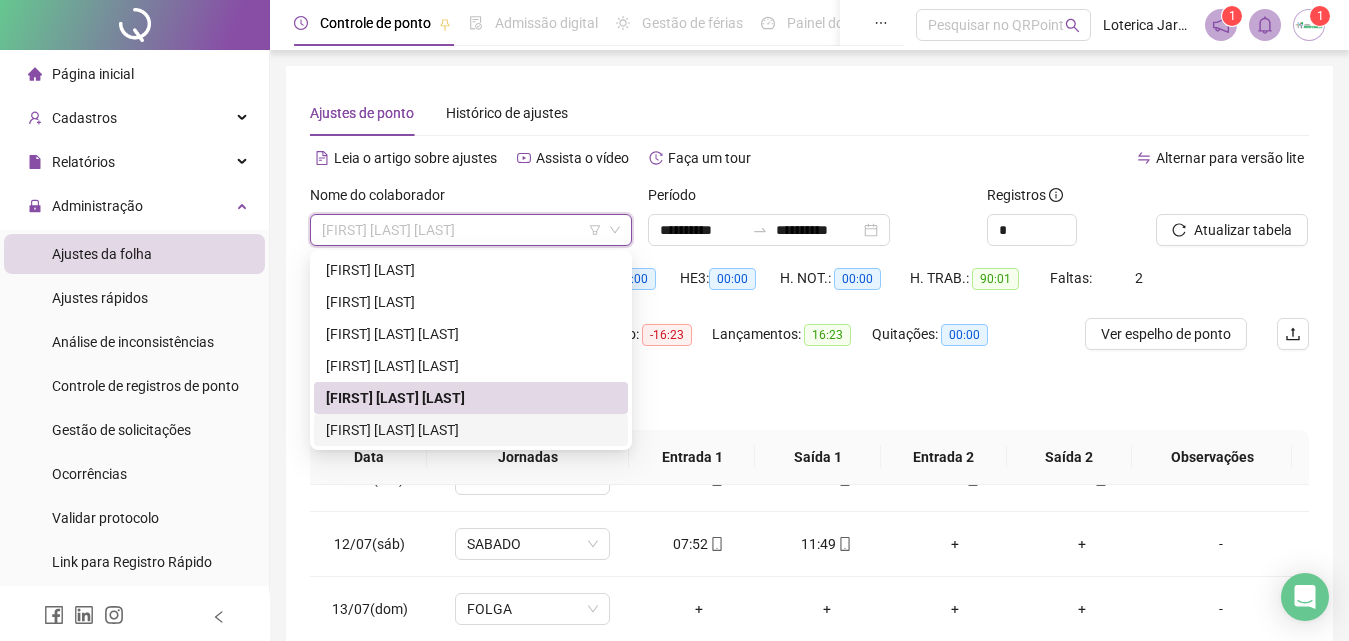 click on "[FIRST] [LAST] [LAST]" at bounding box center [471, 430] 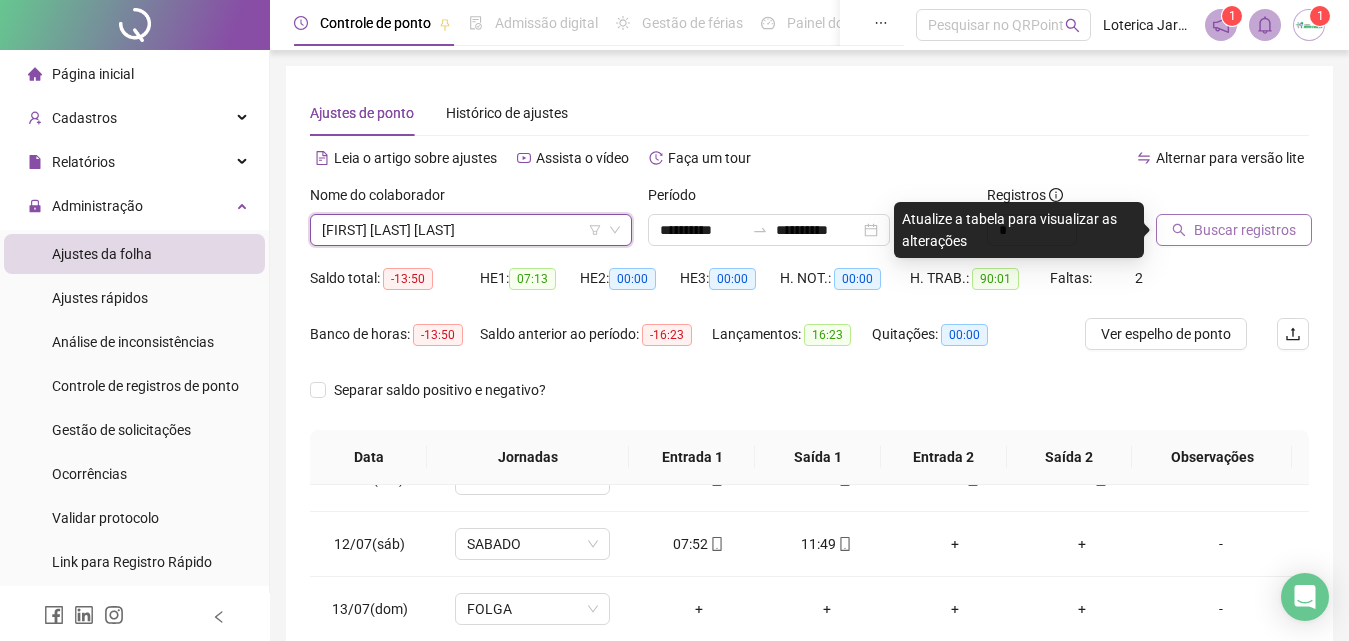 click on "Buscar registros" at bounding box center [1245, 230] 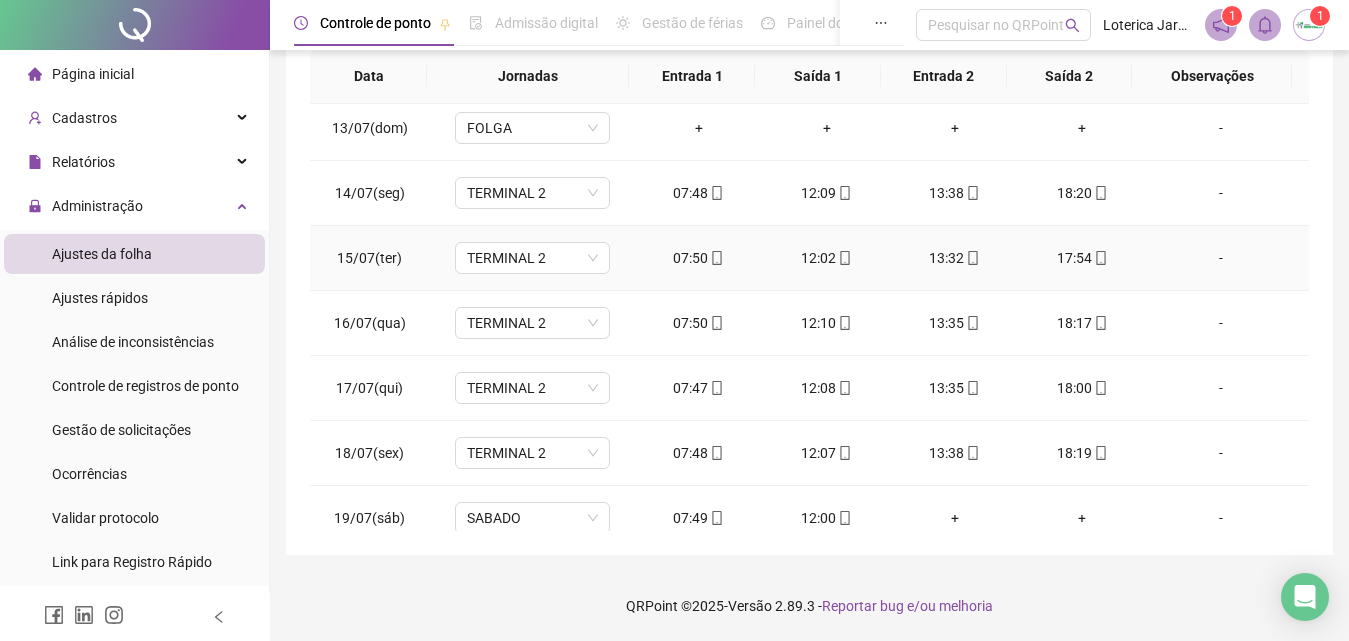 scroll, scrollTop: 488, scrollLeft: 0, axis: vertical 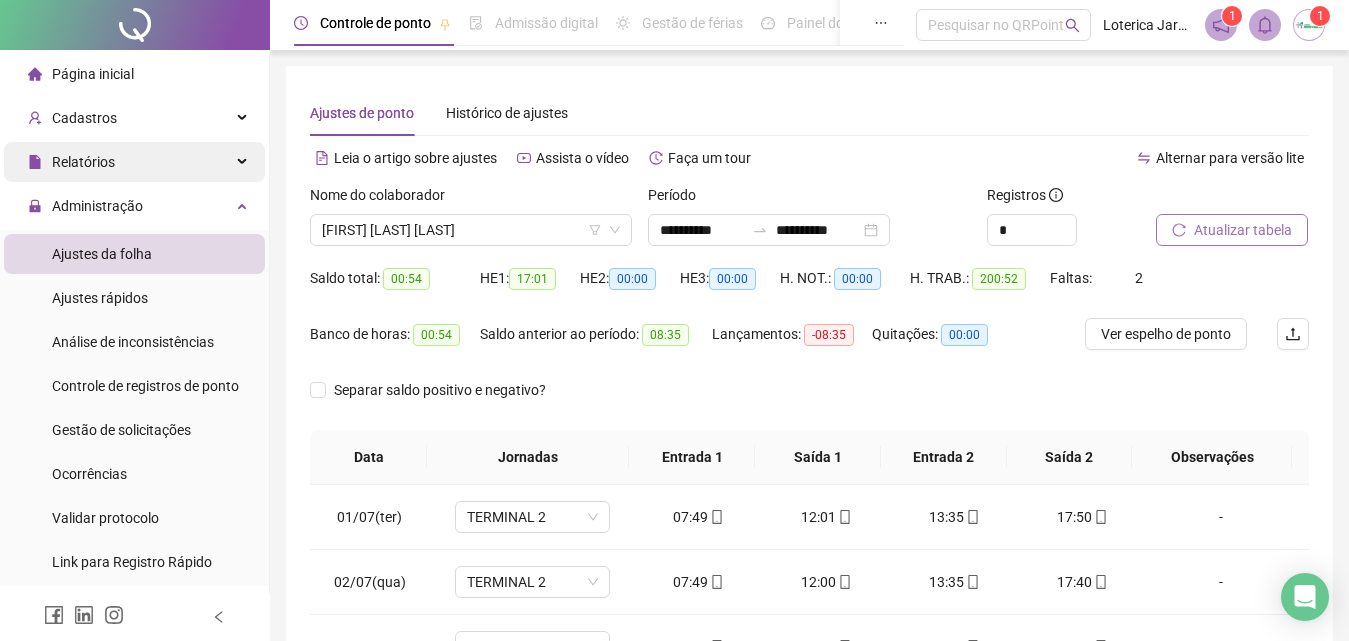 click on "Relatórios" at bounding box center (134, 162) 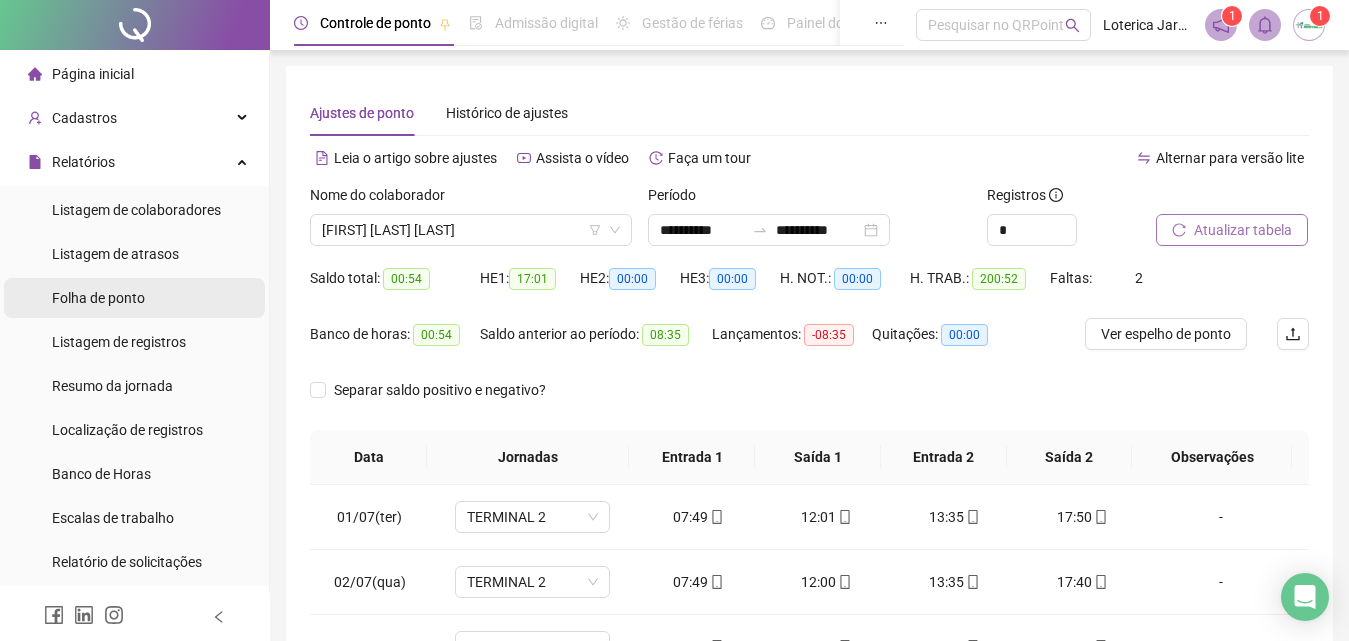 click on "Folha de ponto" at bounding box center (98, 298) 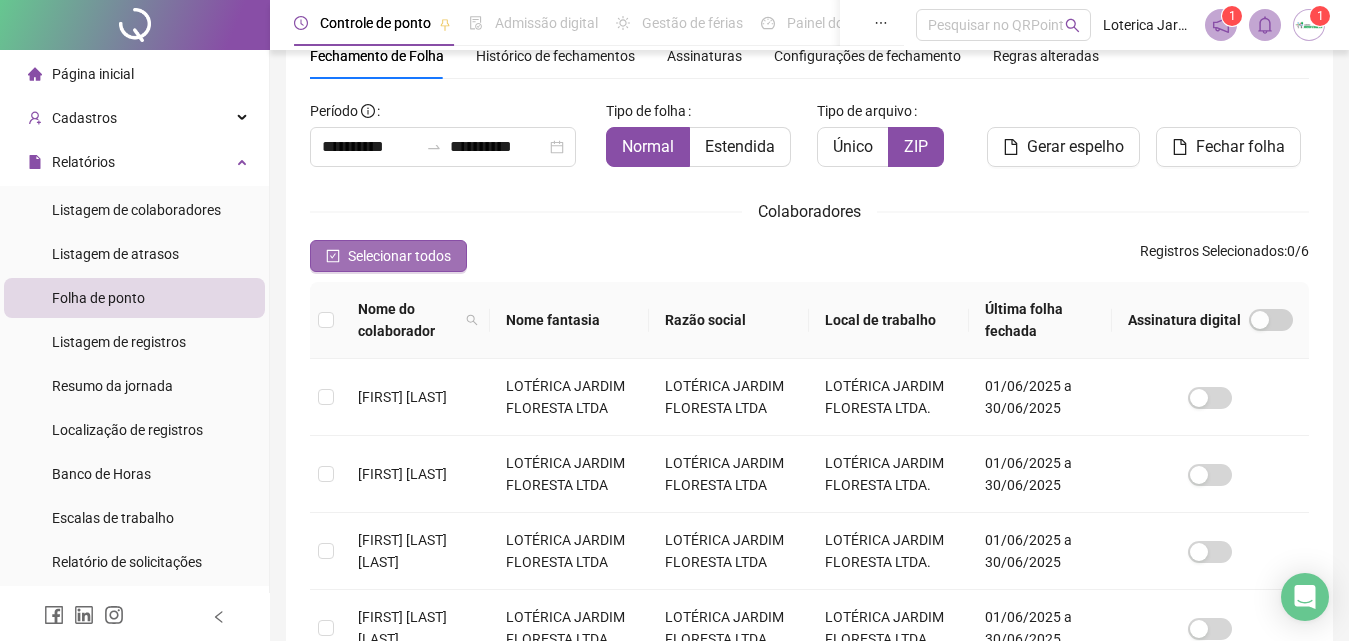 click on "Selecionar todos" at bounding box center [399, 256] 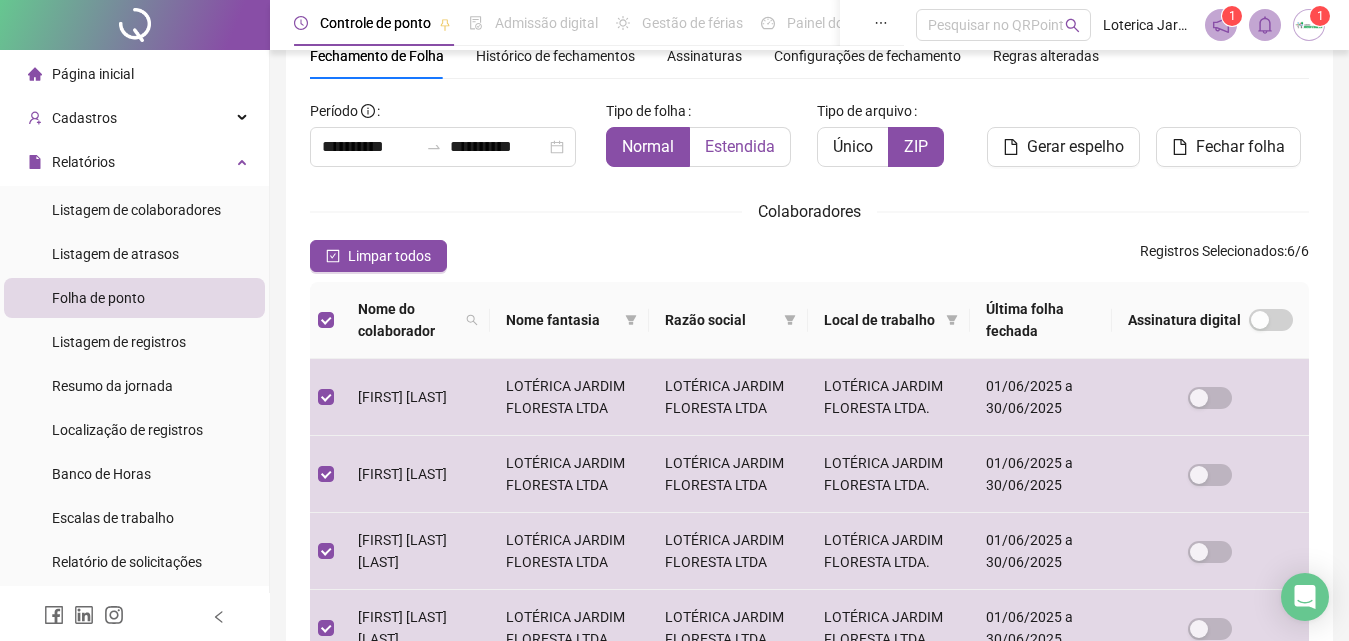 click on "Estendida" at bounding box center [740, 147] 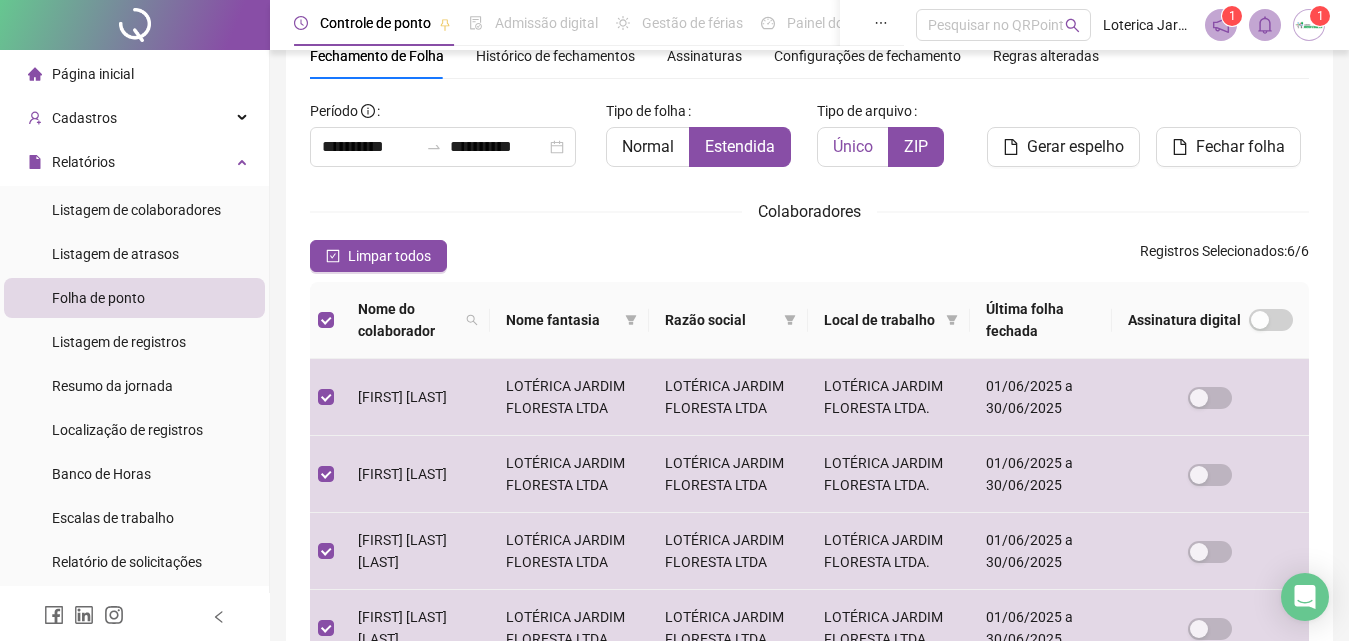 click on "Único" at bounding box center (853, 146) 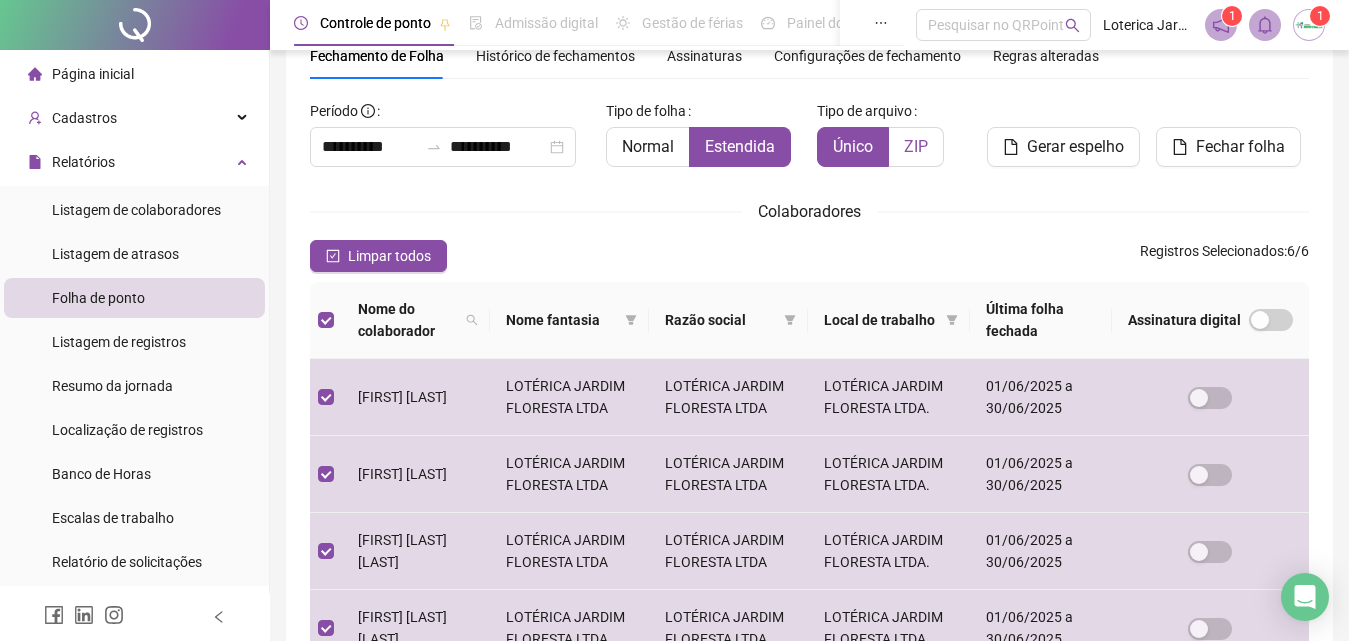 click on "ZIP" at bounding box center [916, 147] 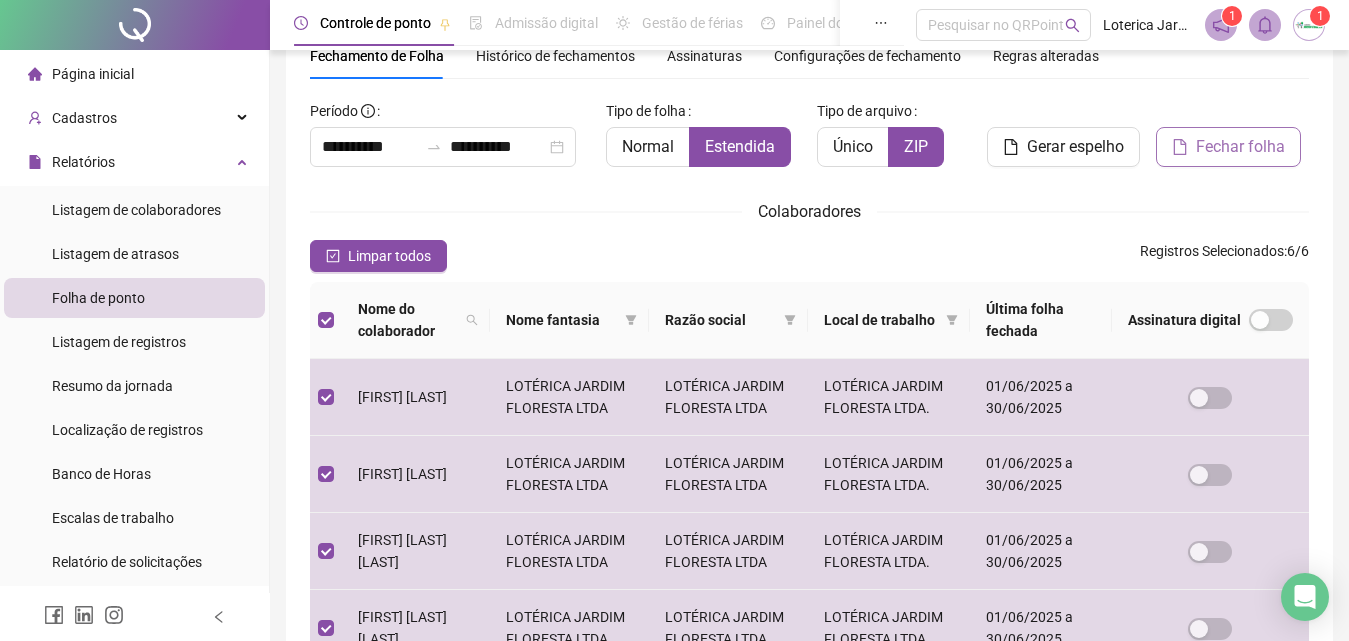 click on "Fechar folha" at bounding box center [1240, 147] 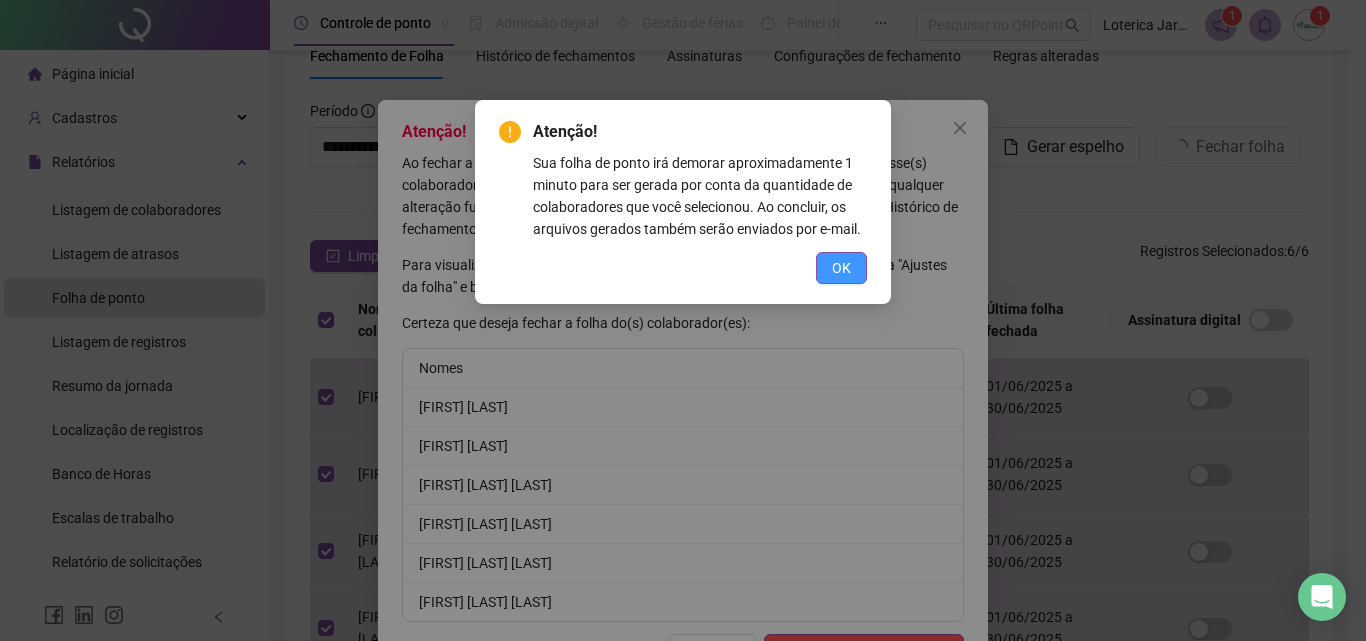 click on "OK" at bounding box center [841, 268] 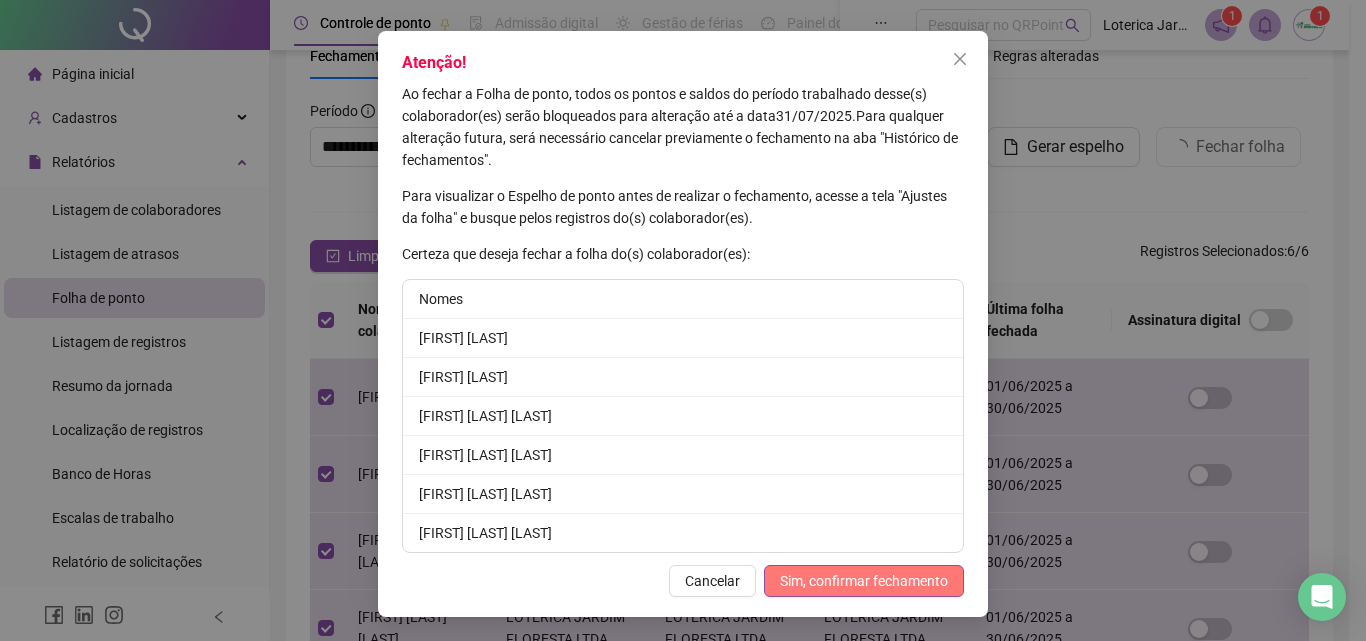 click on "Sim, confirmar fechamento" at bounding box center (864, 581) 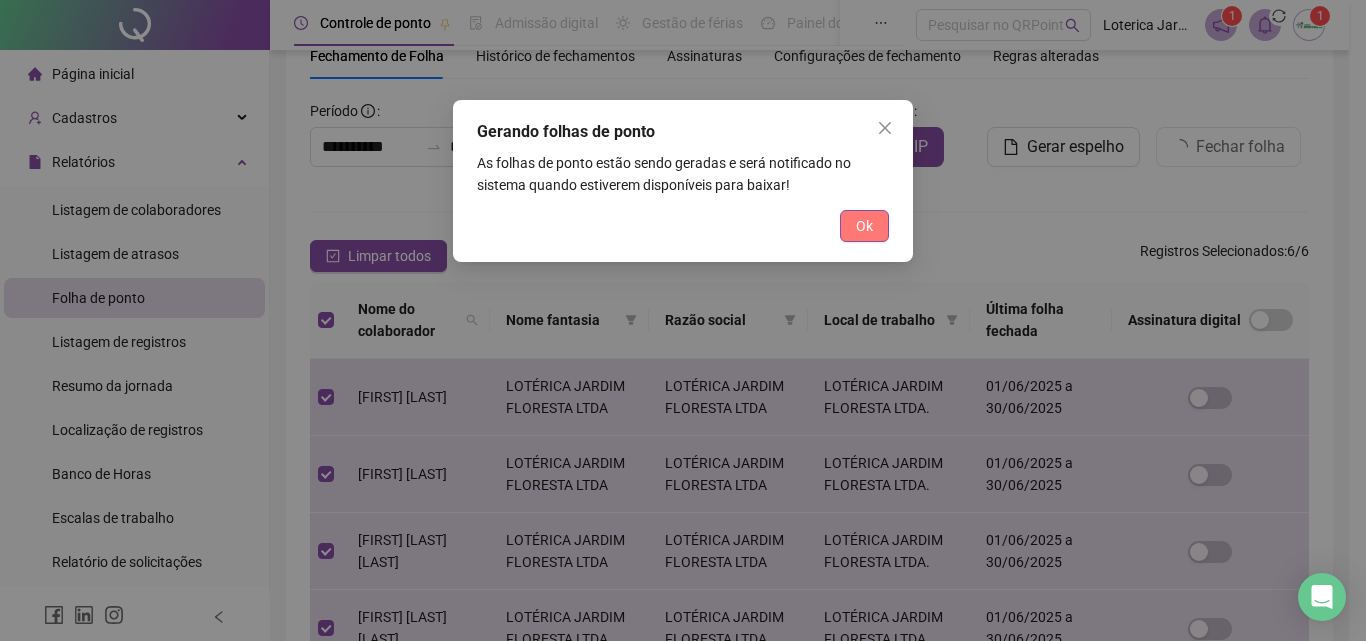 click on "Ok" at bounding box center (864, 226) 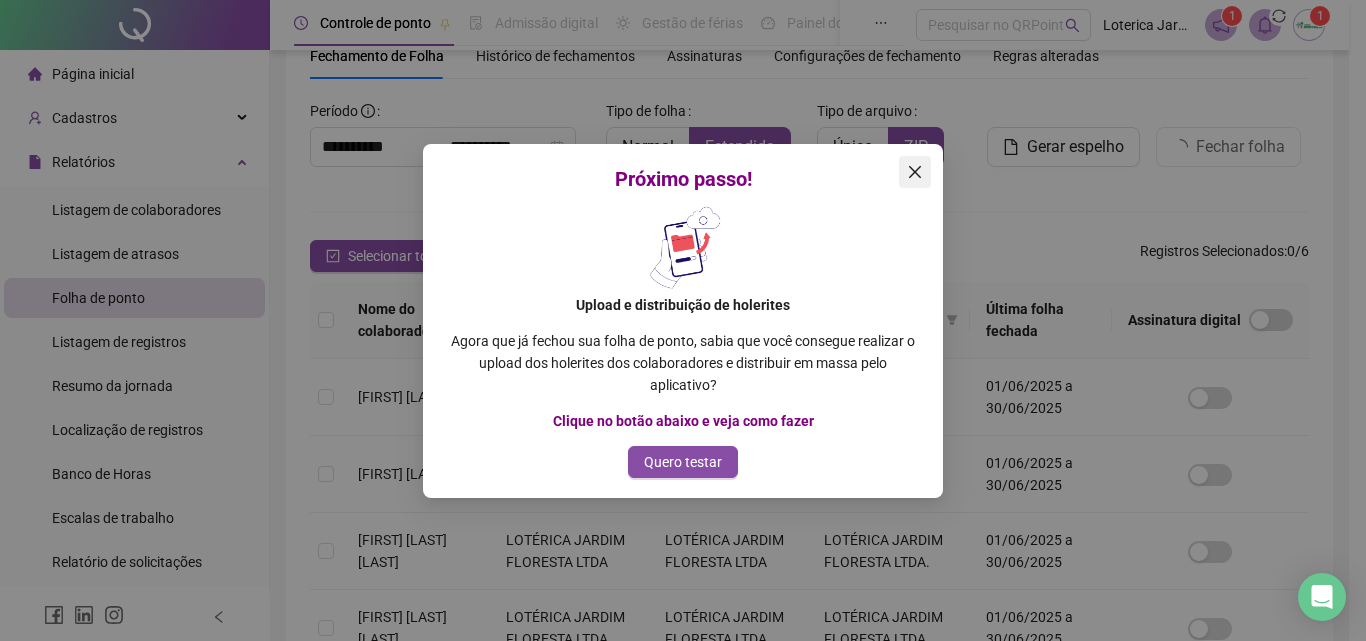 click 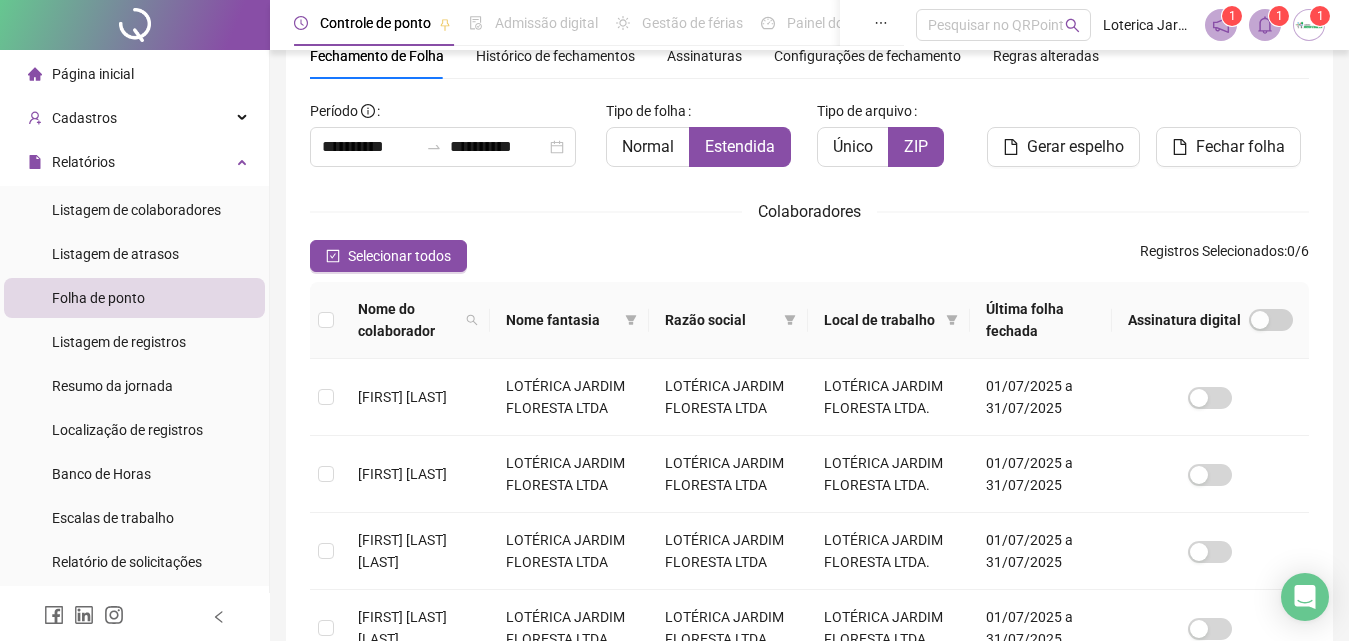 click on "1" at bounding box center [1279, 16] 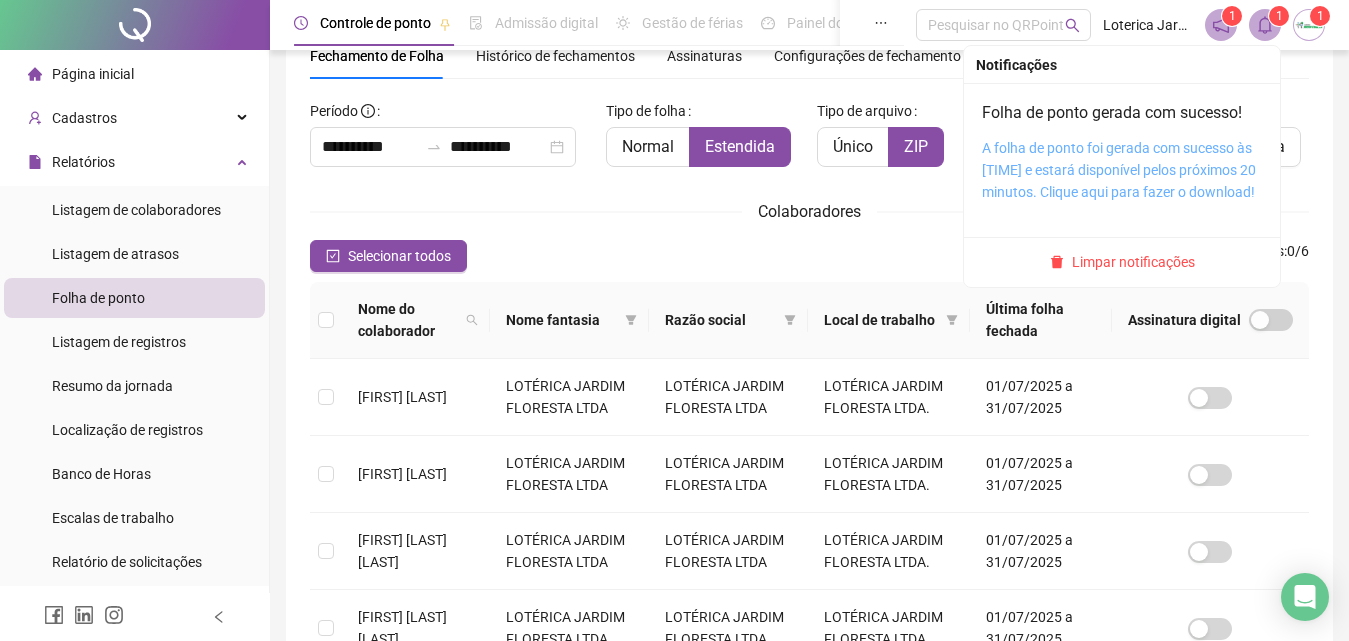 click on "A folha de ponto foi gerada com sucesso às [TIME] e estará disponível pelos próximos 20 minutos.
Clique aqui para fazer o download!" at bounding box center (1119, 170) 